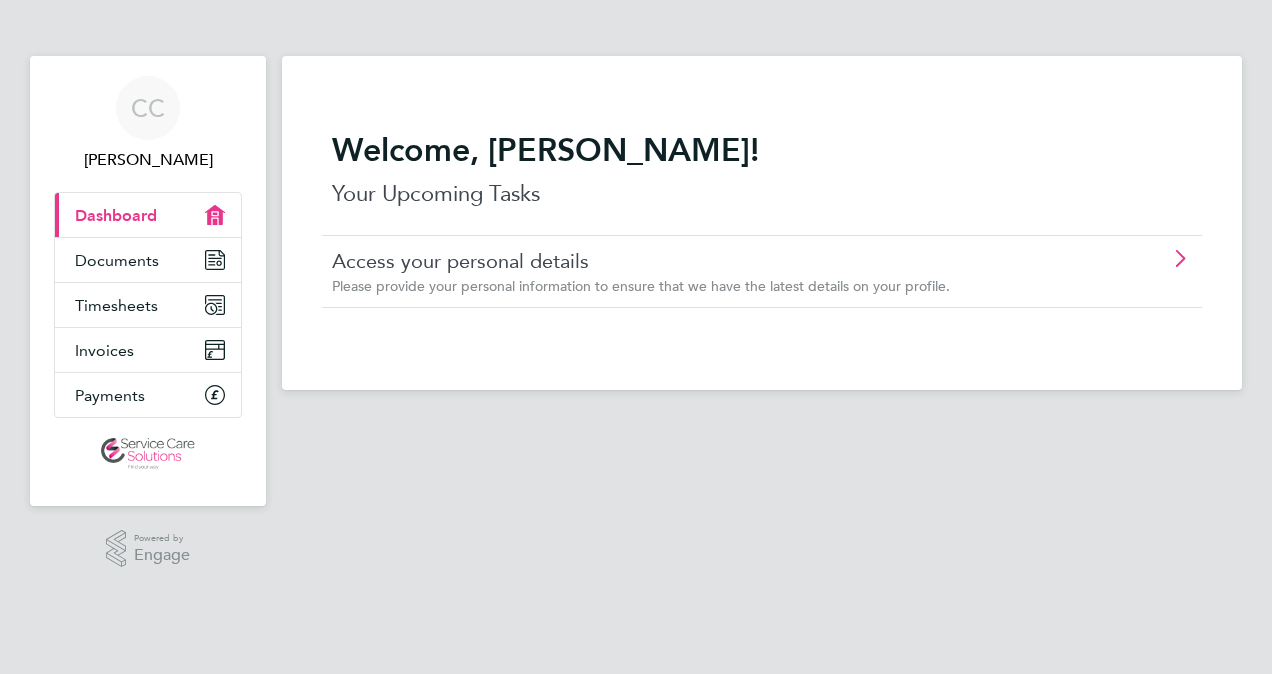 scroll, scrollTop: 0, scrollLeft: 0, axis: both 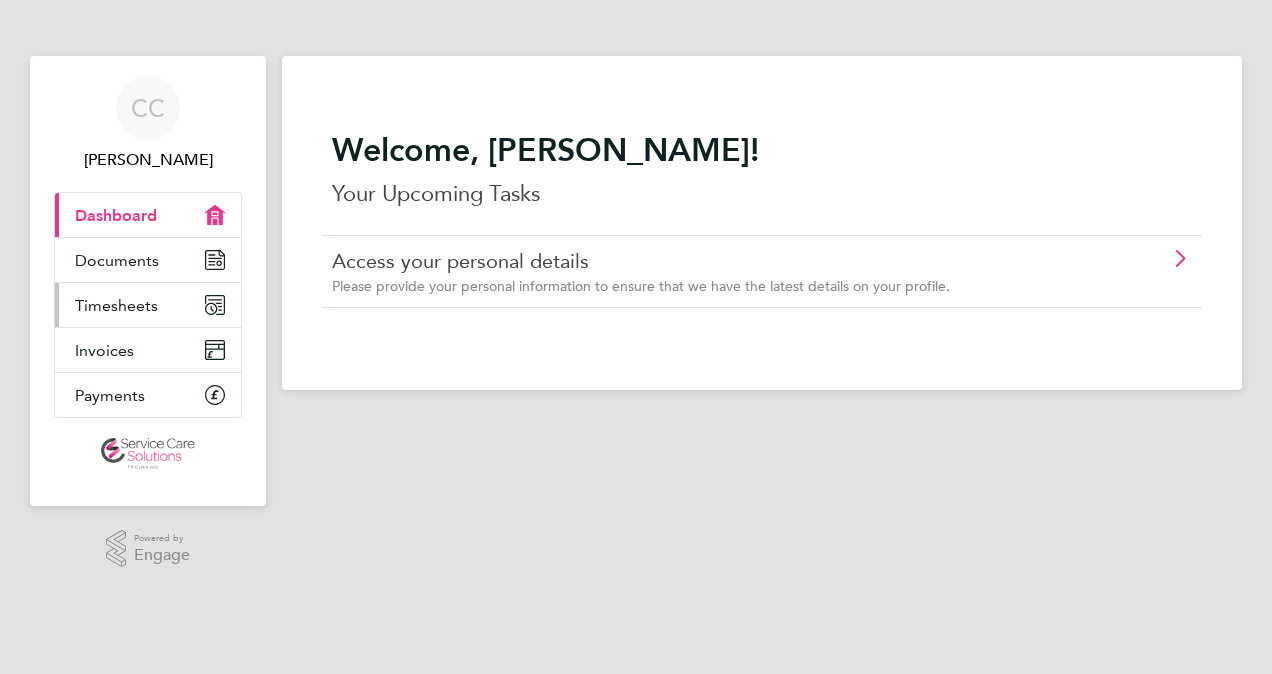 click on "Timesheets" at bounding box center (148, 305) 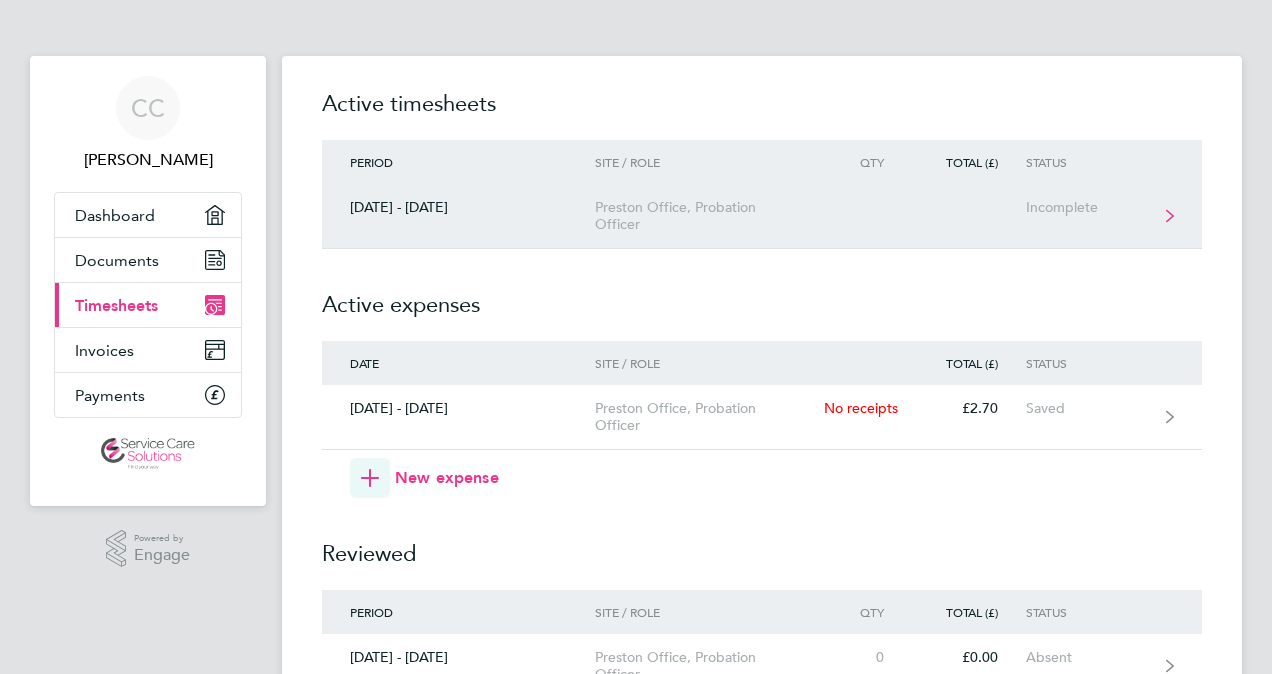 click on "[DATE] - [DATE]  Preston Office, Probation Officer  Incomplete" 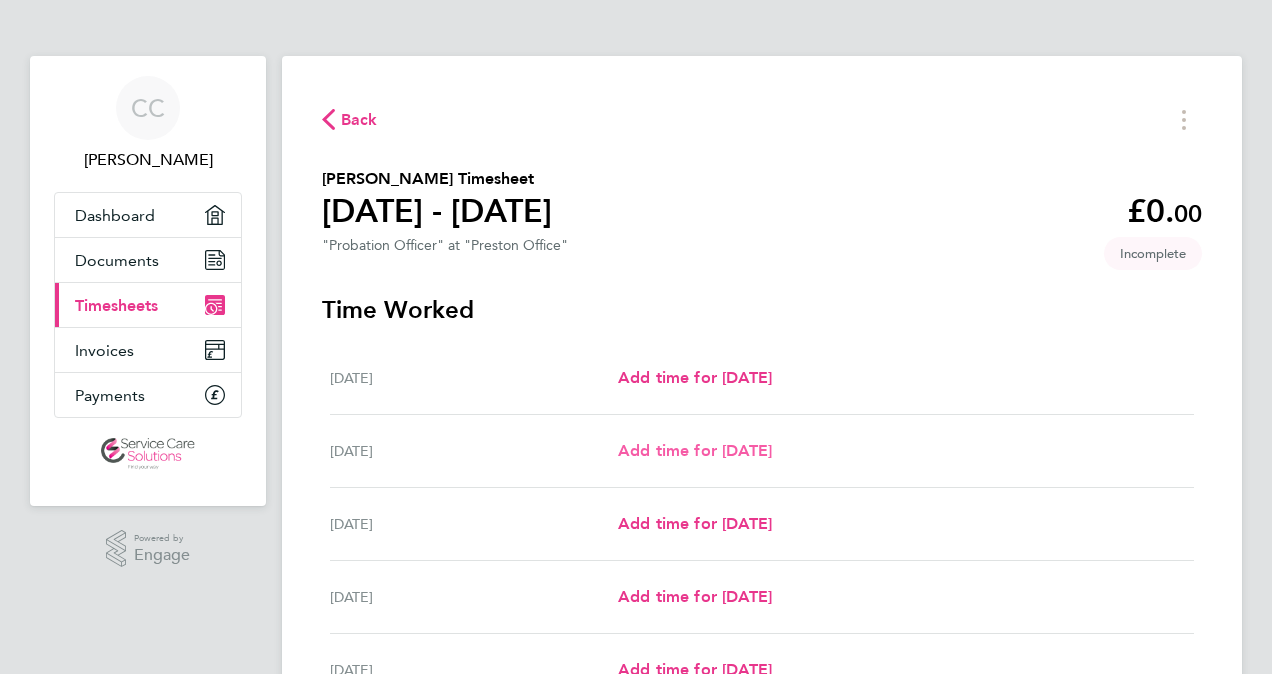 click on "Add time for [DATE]" at bounding box center [695, 450] 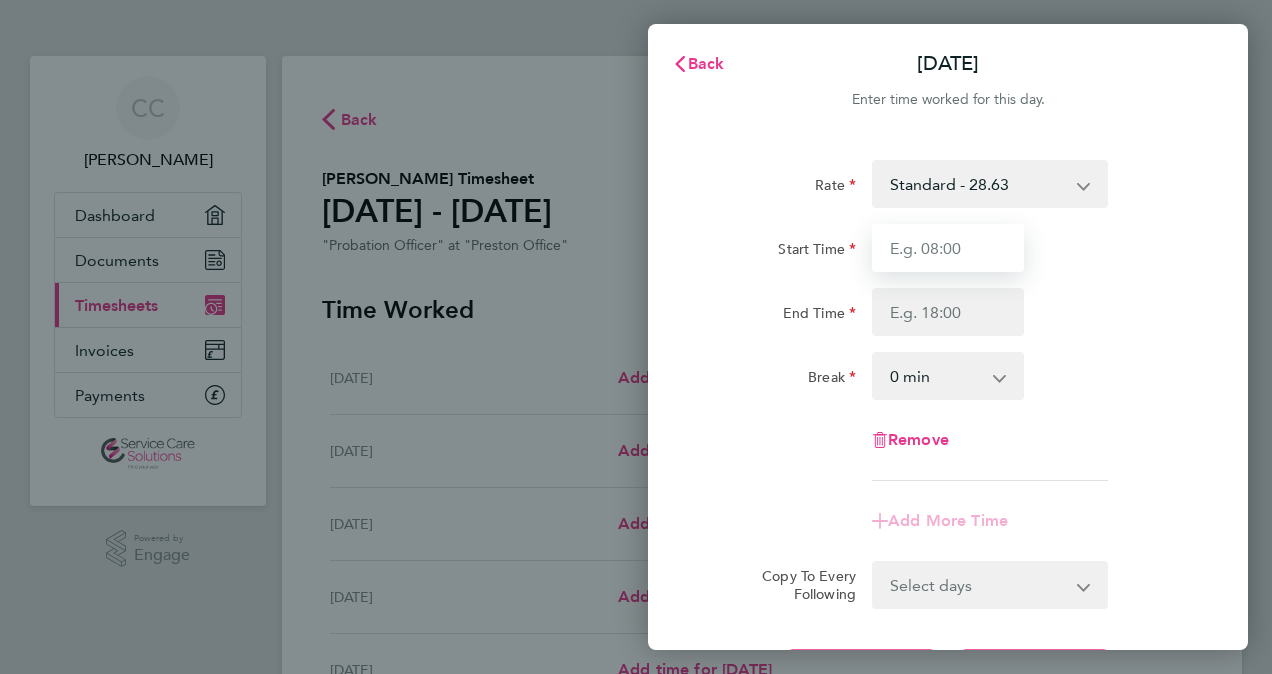 click on "Start Time" at bounding box center (948, 248) 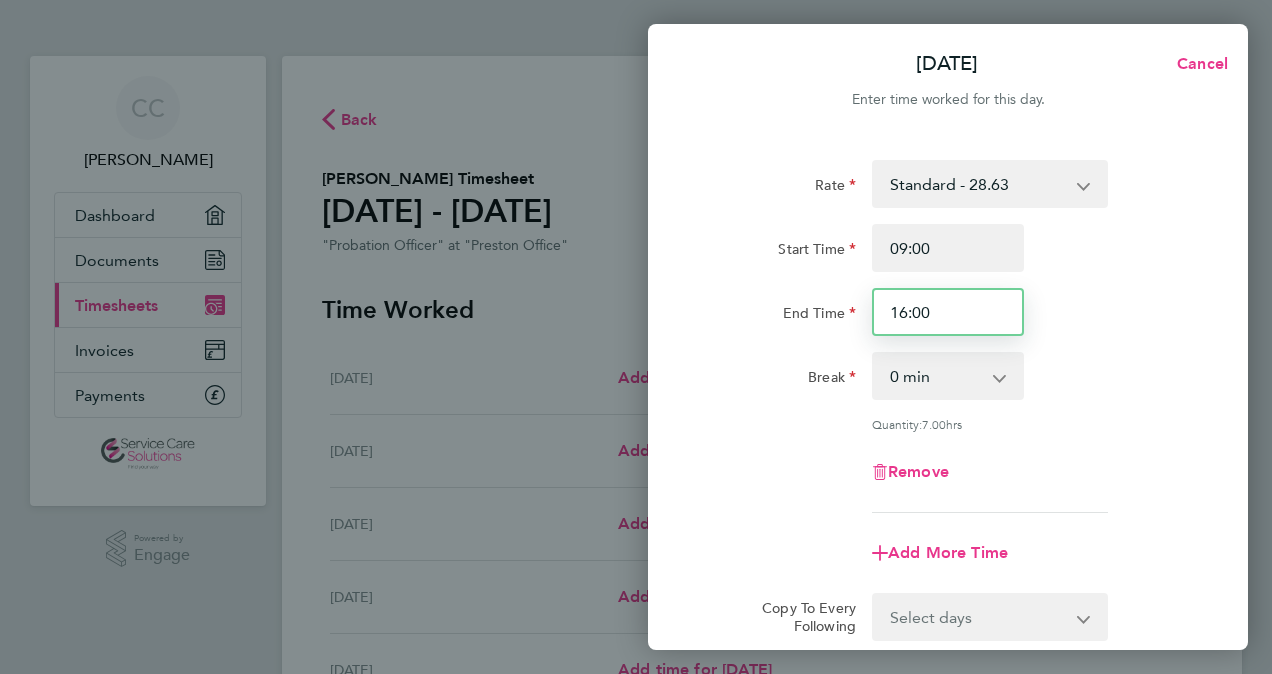 click on "16:00" at bounding box center (948, 312) 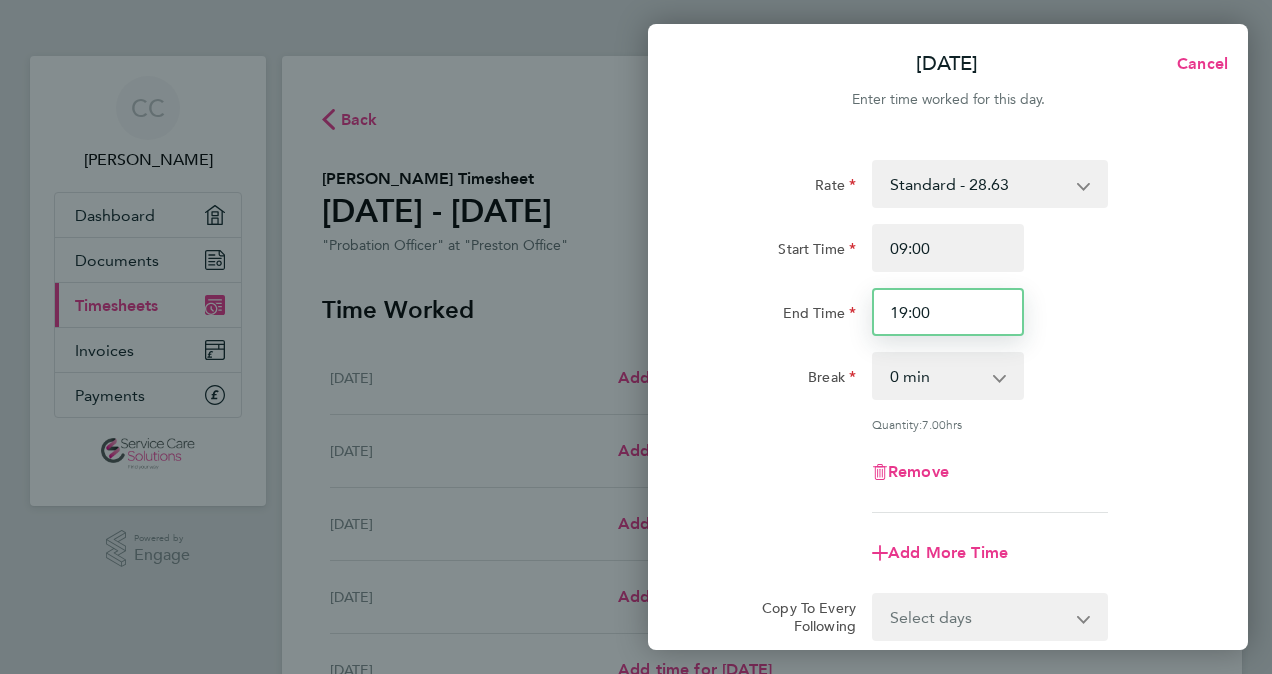 click on "19:00" at bounding box center (948, 312) 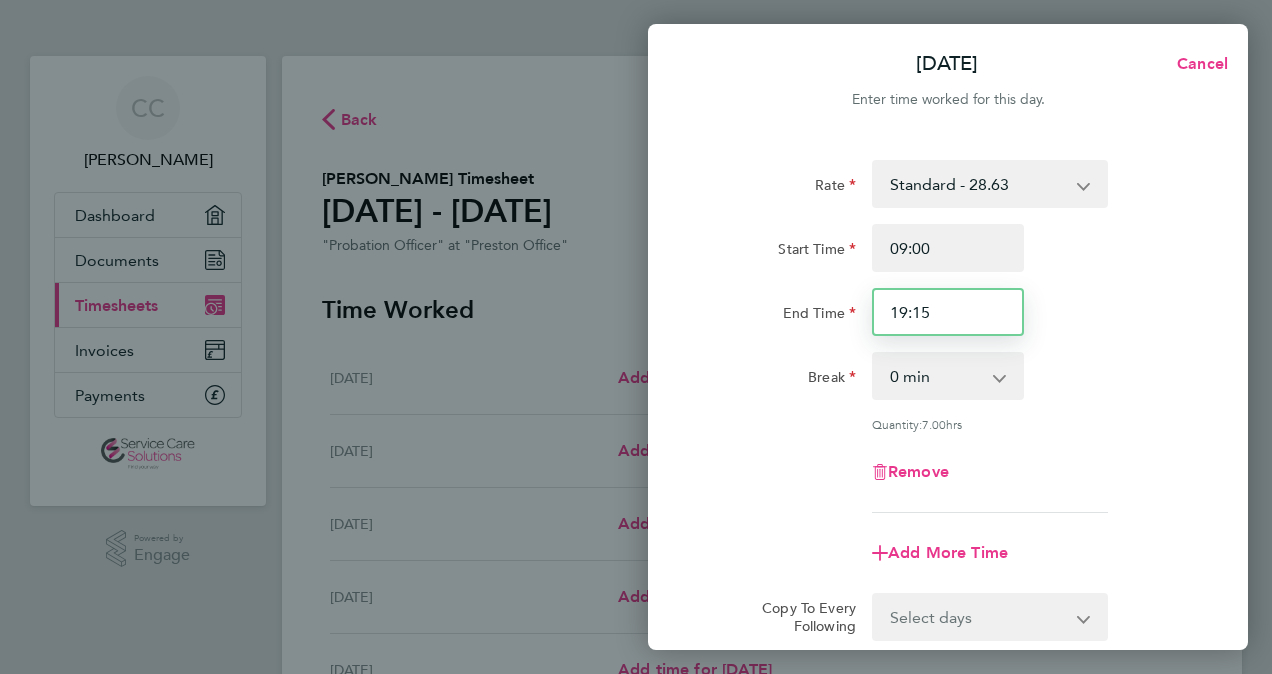 type on "19:15" 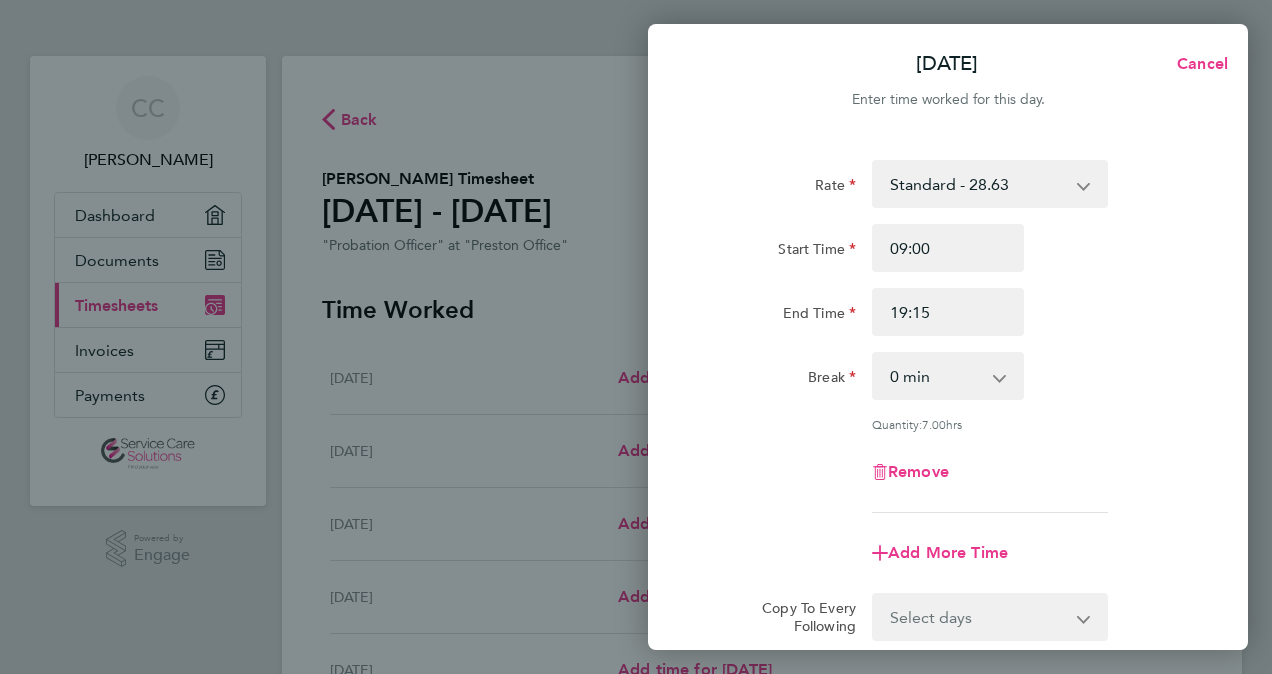 click on "0 min   15 min   30 min   45 min   60 min   75 min   90 min" at bounding box center [936, 376] 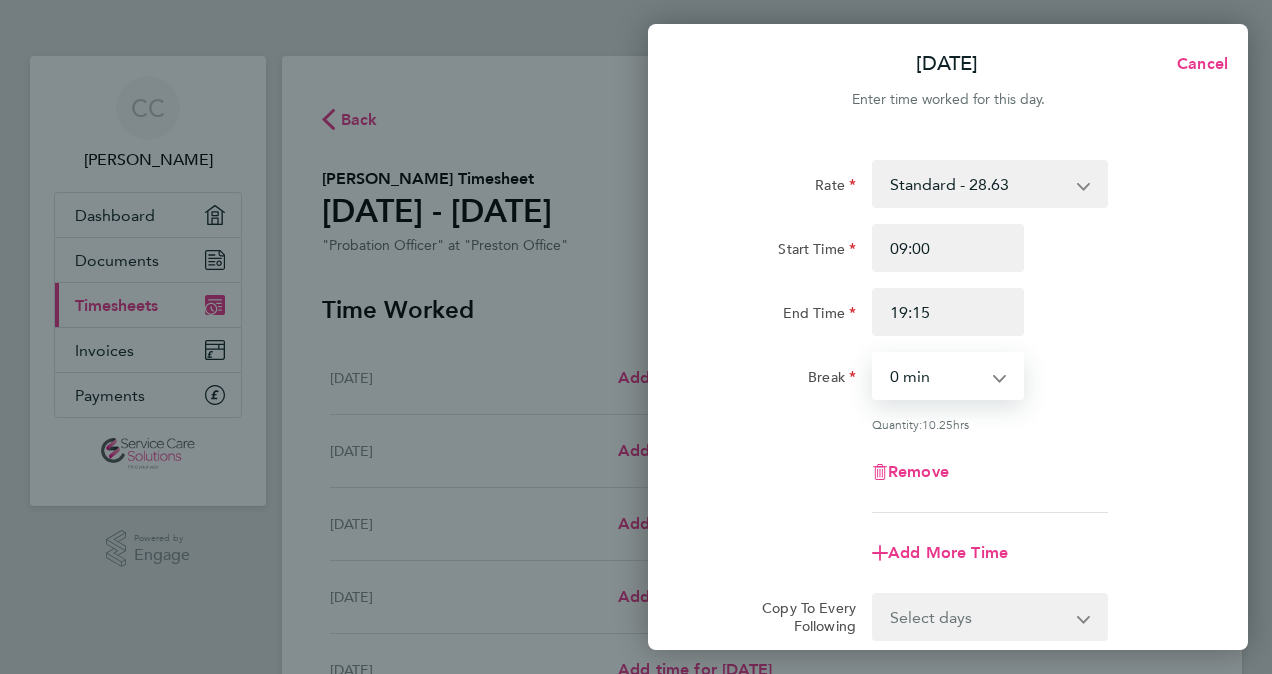select on "30" 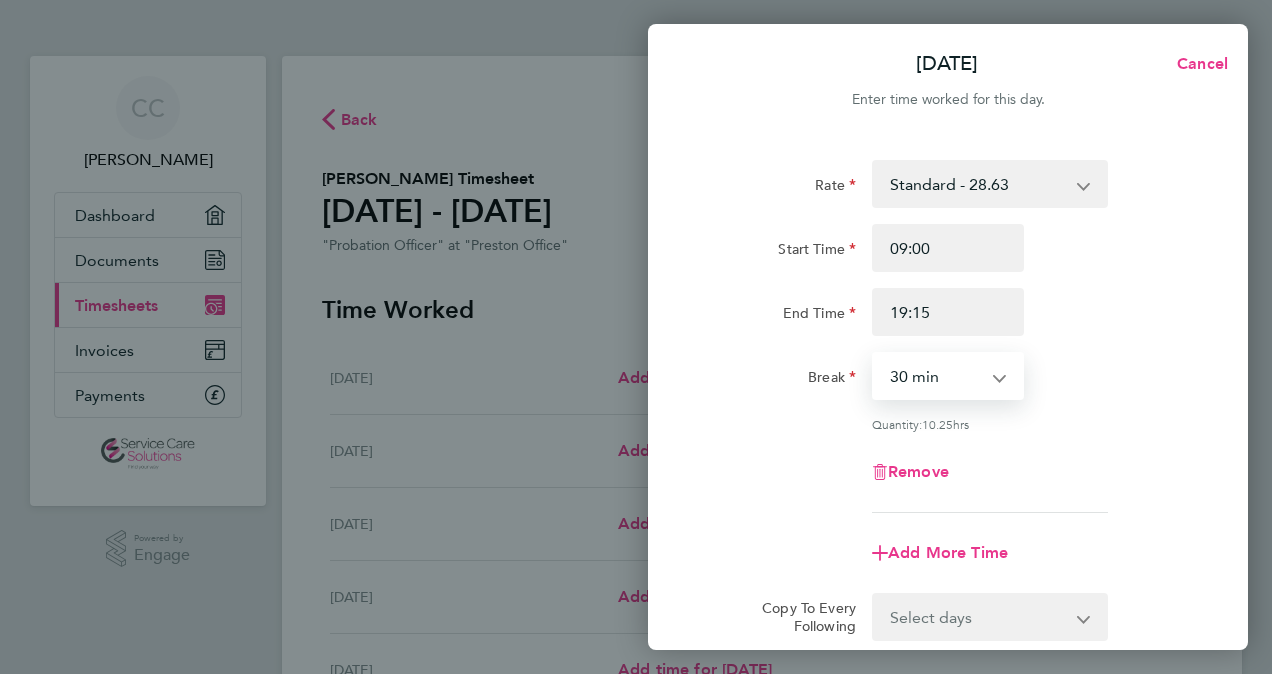 click on "0 min   15 min   30 min   45 min   60 min   75 min   90 min" at bounding box center [936, 376] 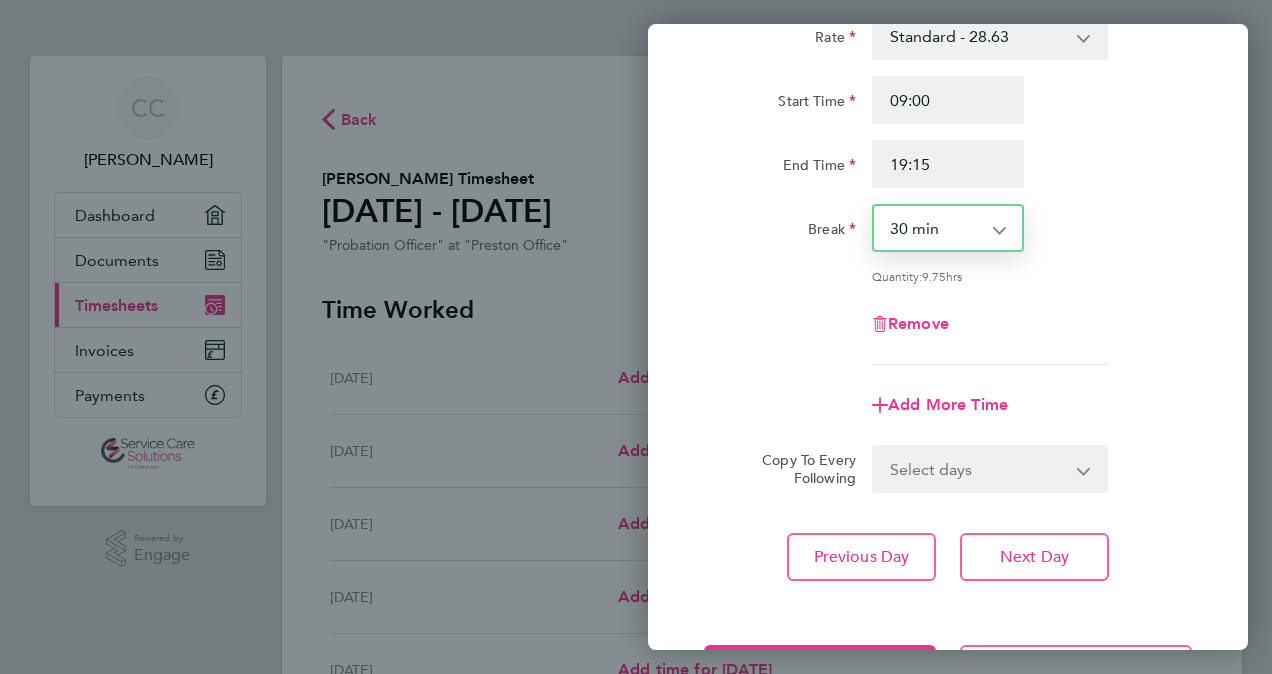 scroll, scrollTop: 150, scrollLeft: 0, axis: vertical 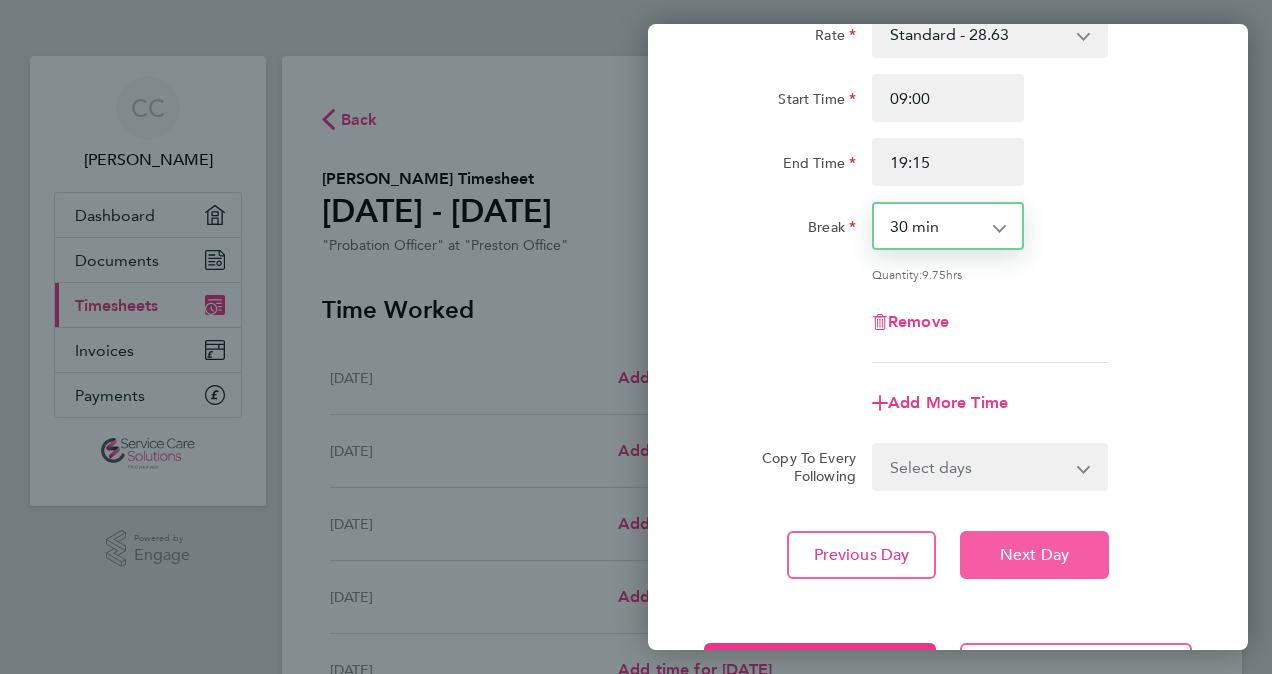 click on "Next Day" 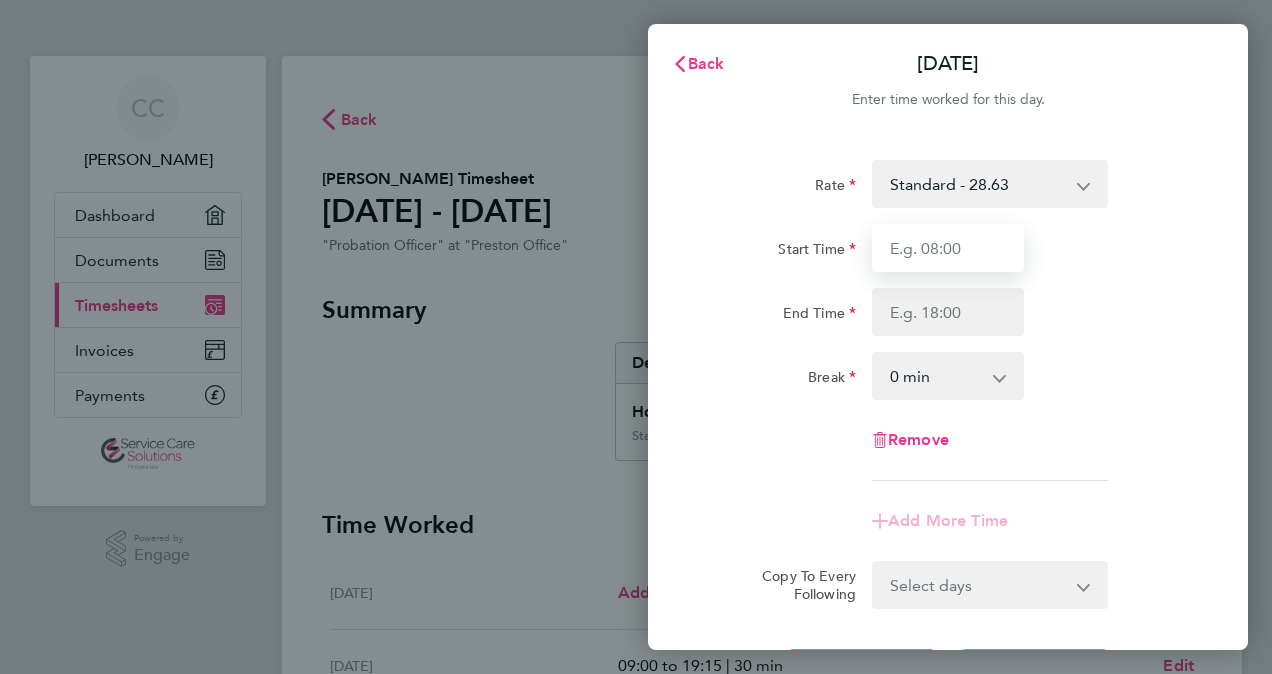 click on "Start Time" at bounding box center (948, 248) 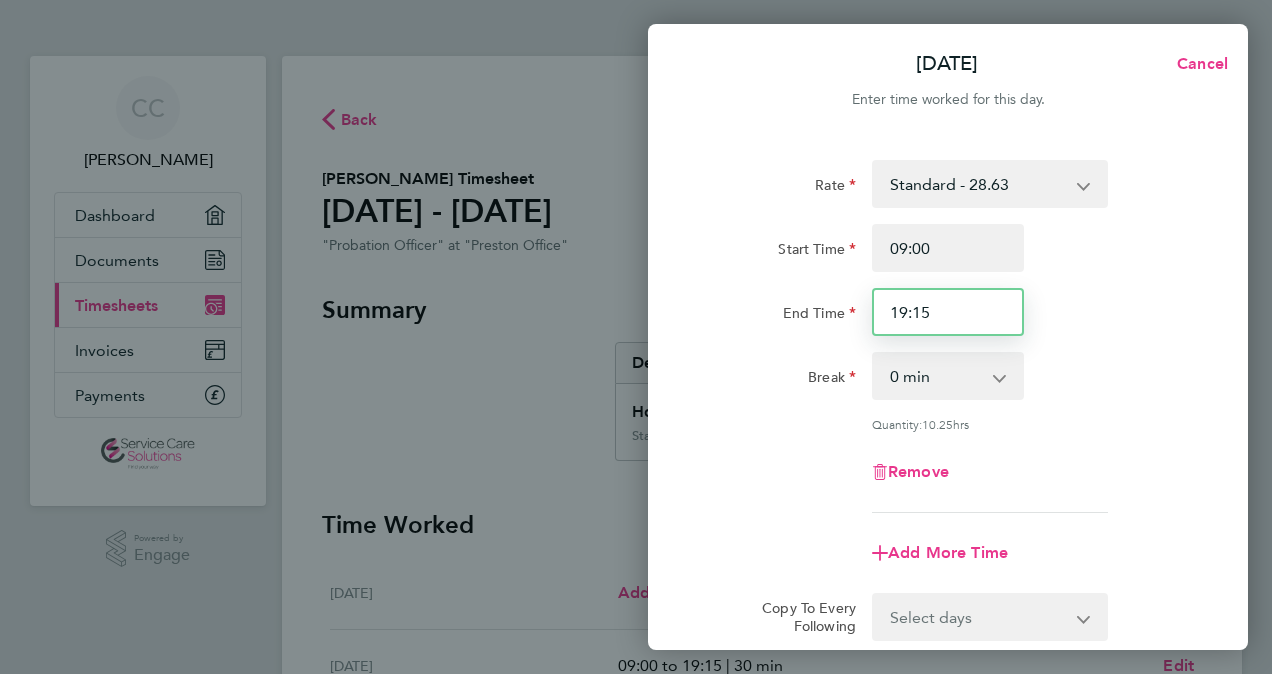 click on "19:15" at bounding box center [948, 312] 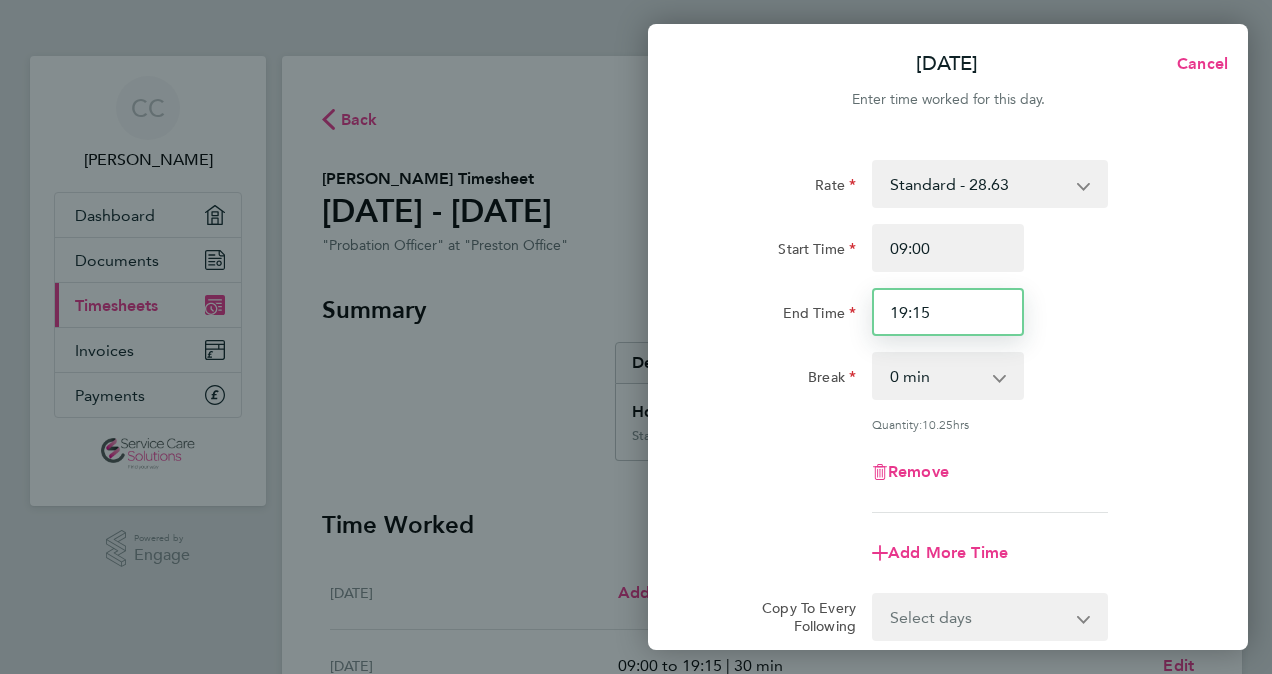 click on "19:15" at bounding box center (948, 312) 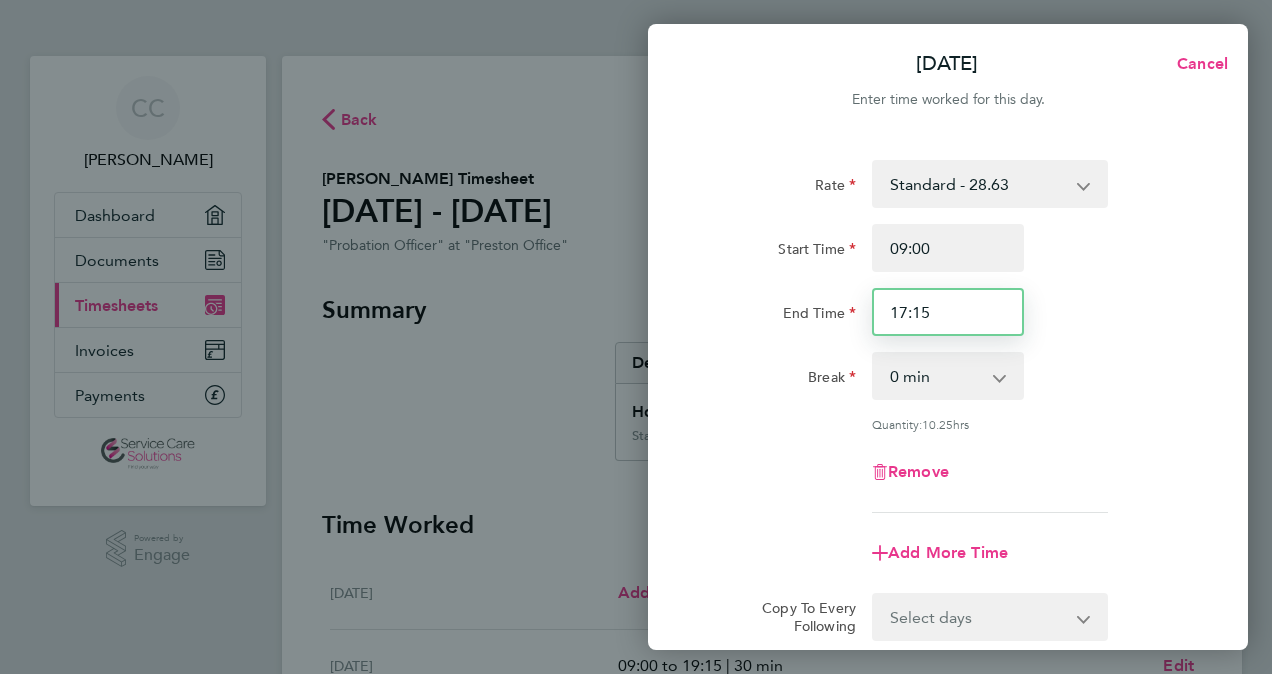 type on "17:15" 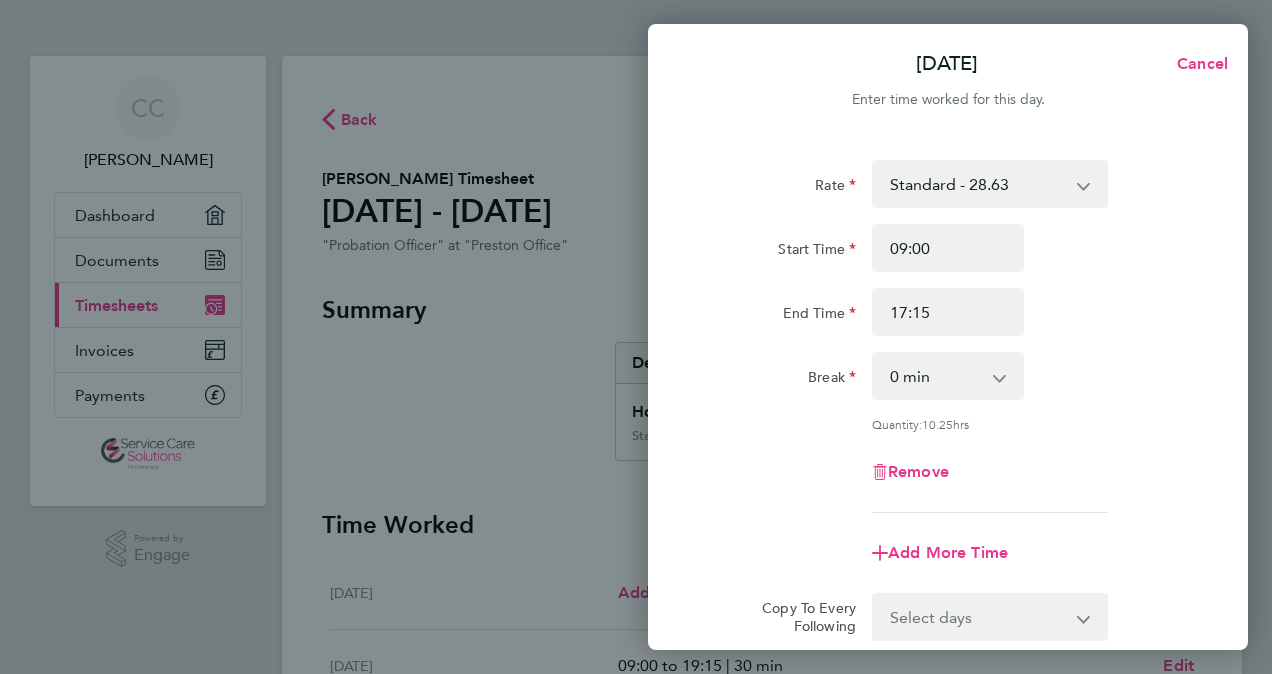 click on "0 min   15 min   30 min   45 min   60 min   75 min   90 min" at bounding box center (936, 376) 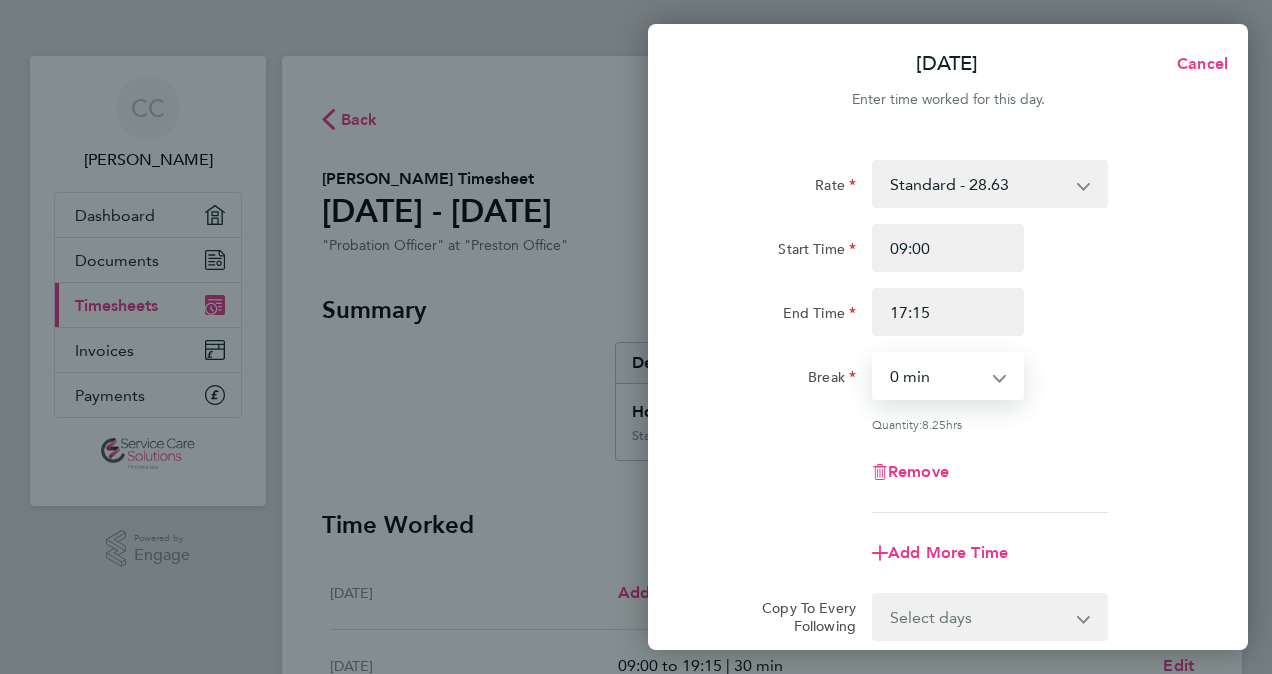 select on "30" 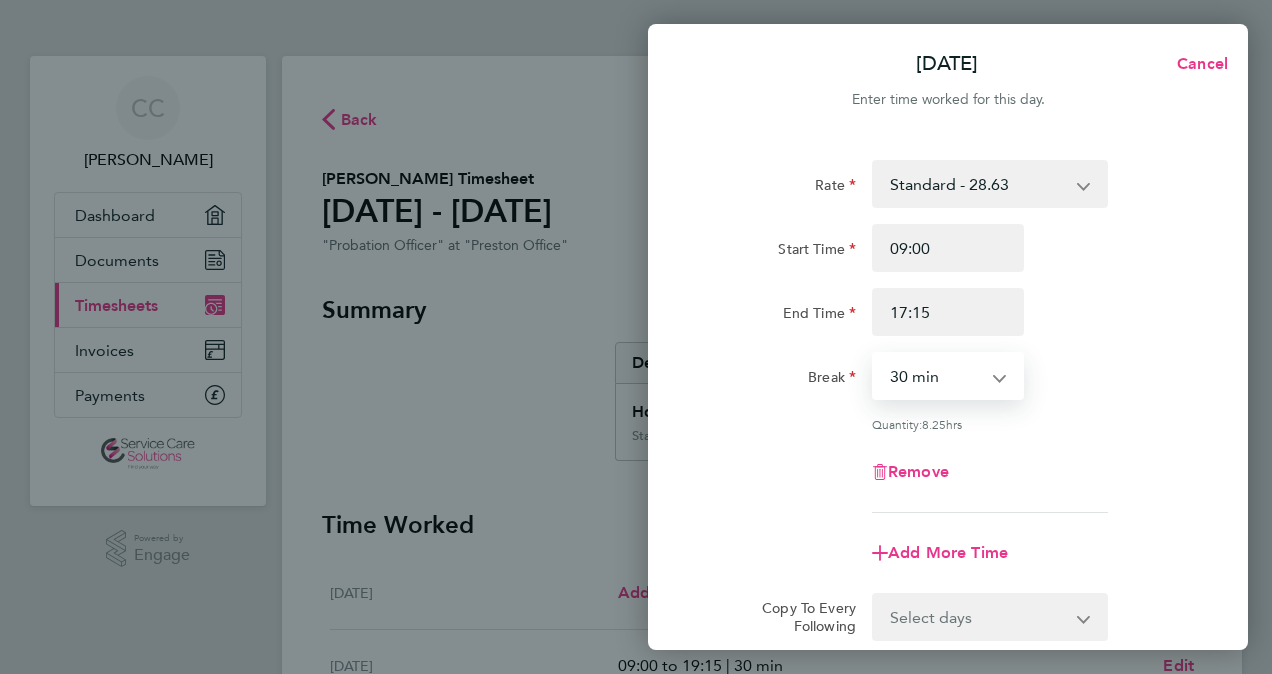 click on "0 min   15 min   30 min   45 min   60 min   75 min   90 min" at bounding box center (936, 376) 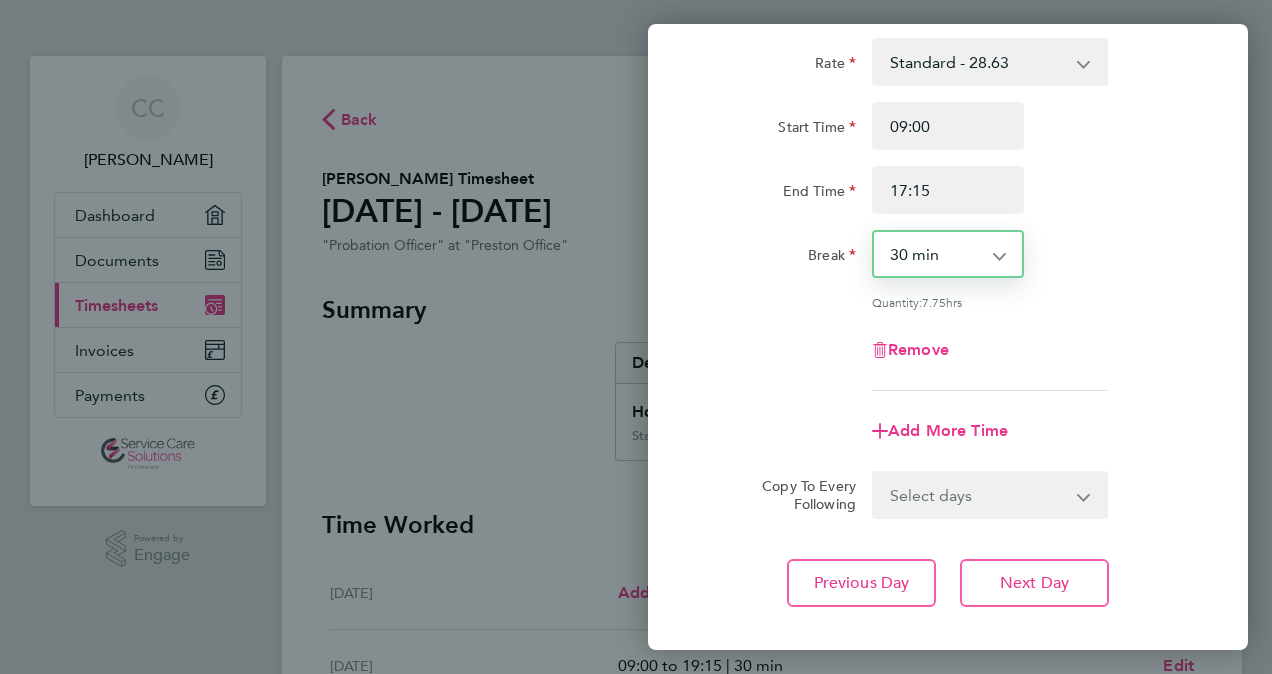scroll, scrollTop: 142, scrollLeft: 0, axis: vertical 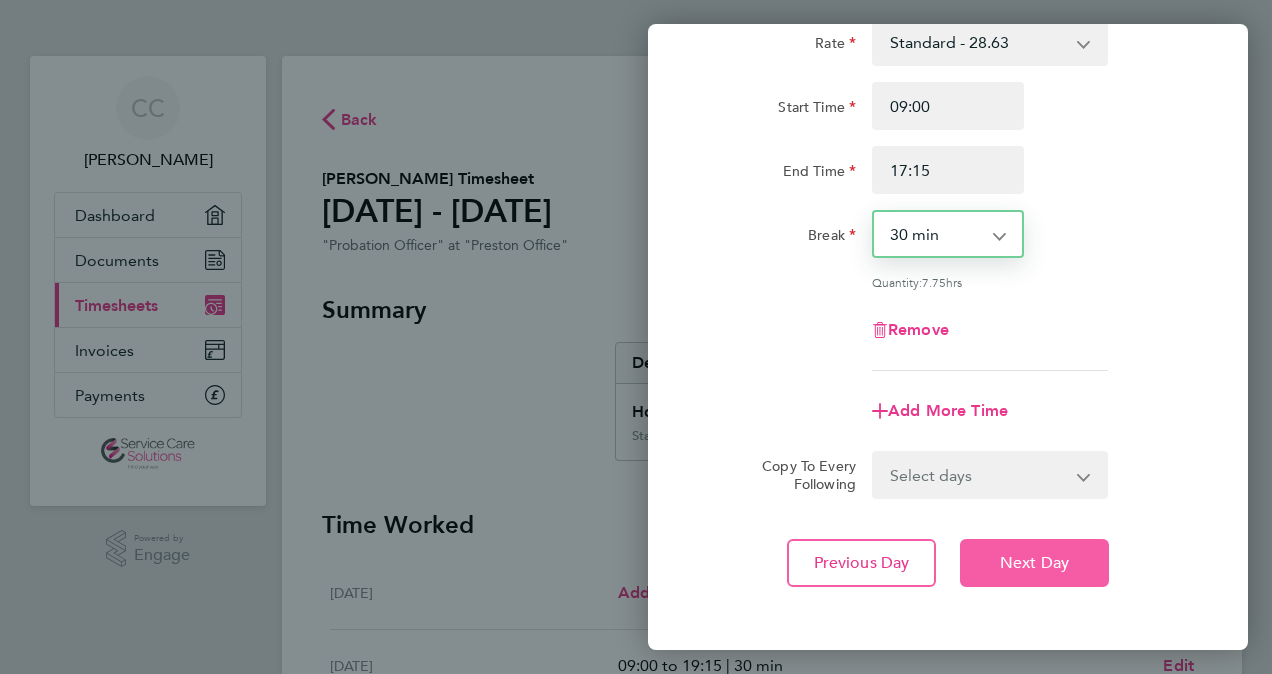 click on "Next Day" 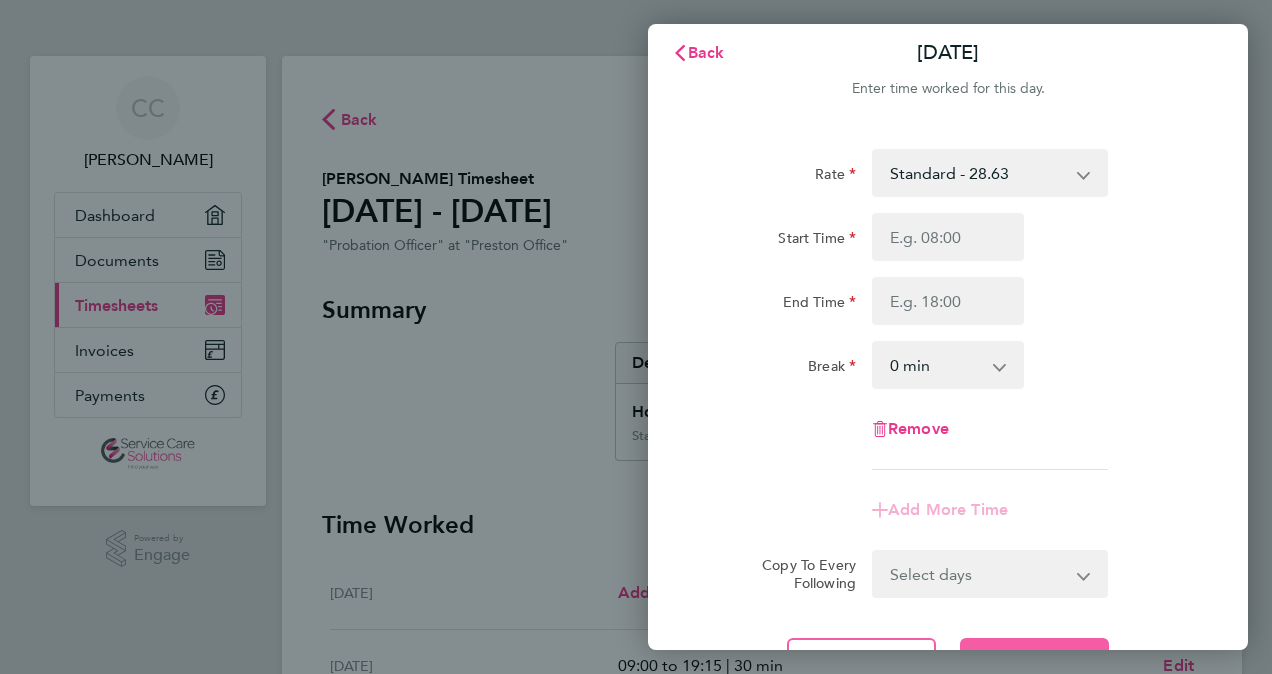 scroll, scrollTop: 0, scrollLeft: 0, axis: both 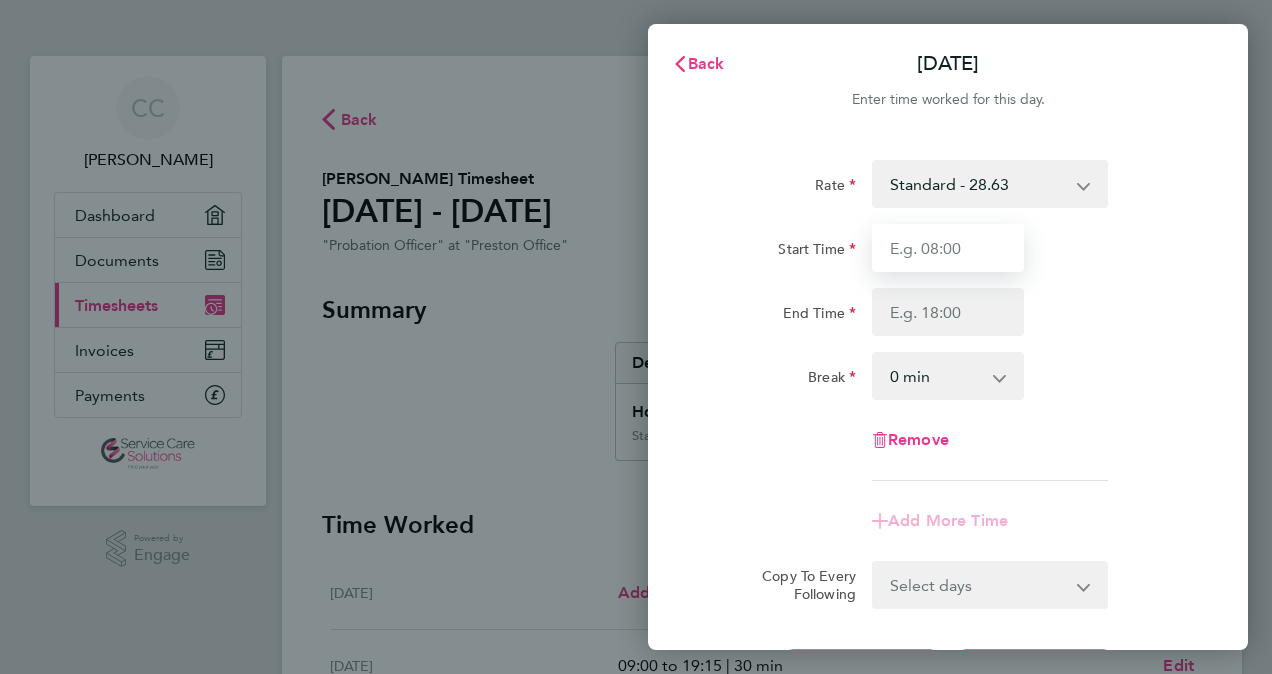 click on "Start Time" at bounding box center [948, 248] 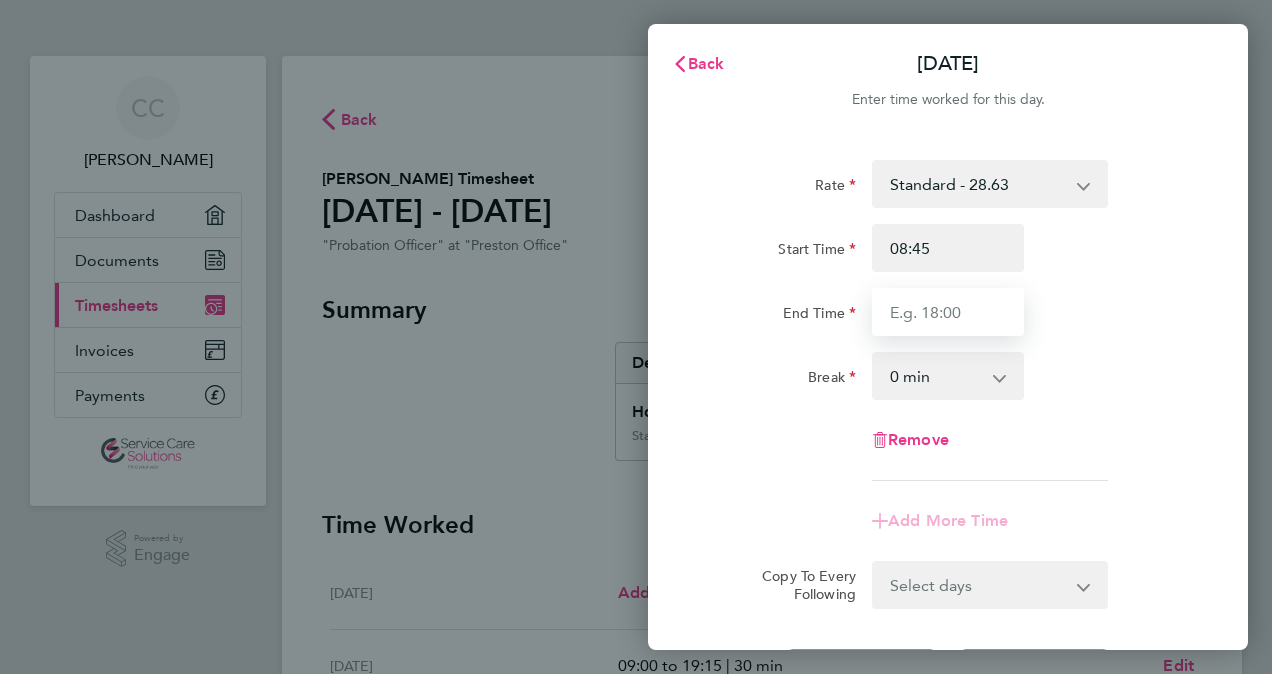 click on "End Time" at bounding box center [948, 312] 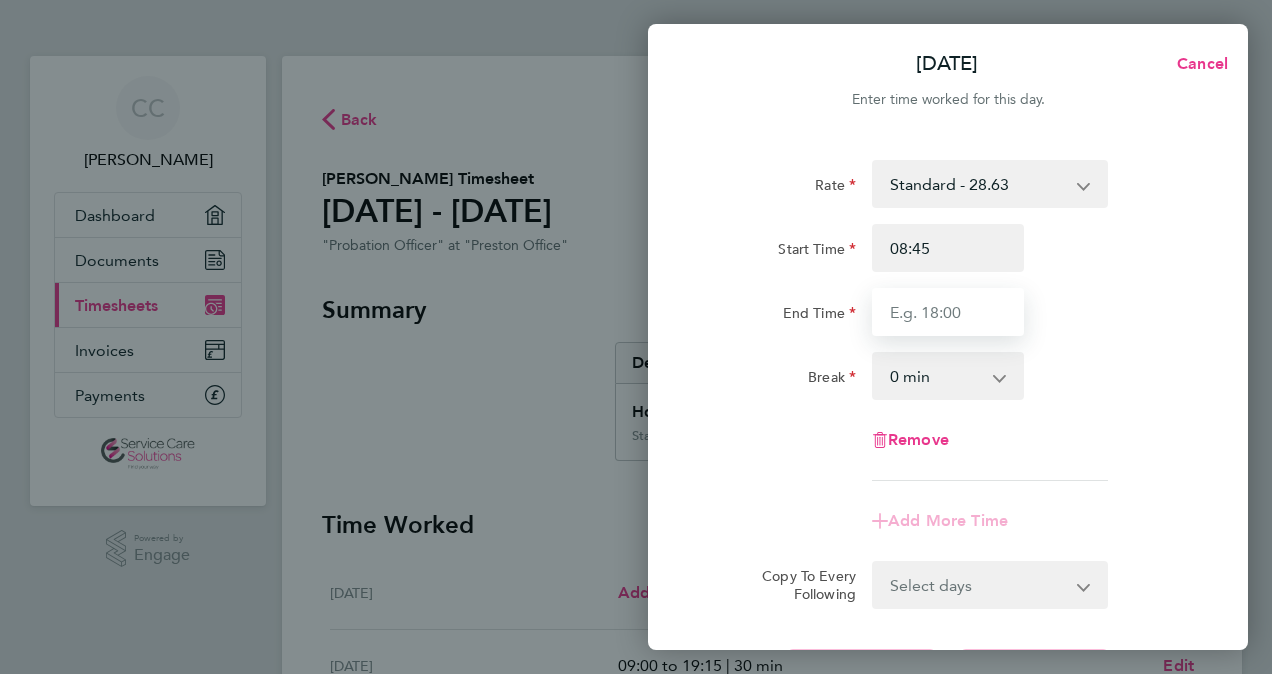 type on "16:30" 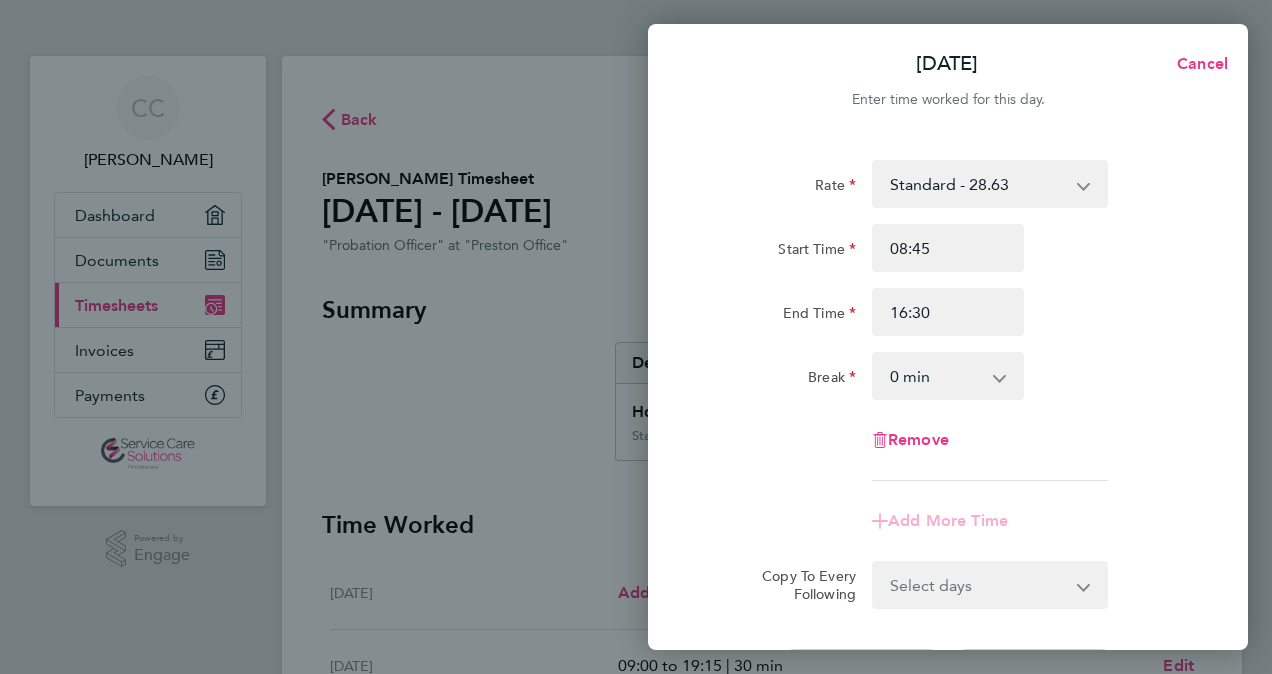 click on "0 min   15 min   30 min   45 min   60 min   75 min   90 min" at bounding box center (936, 376) 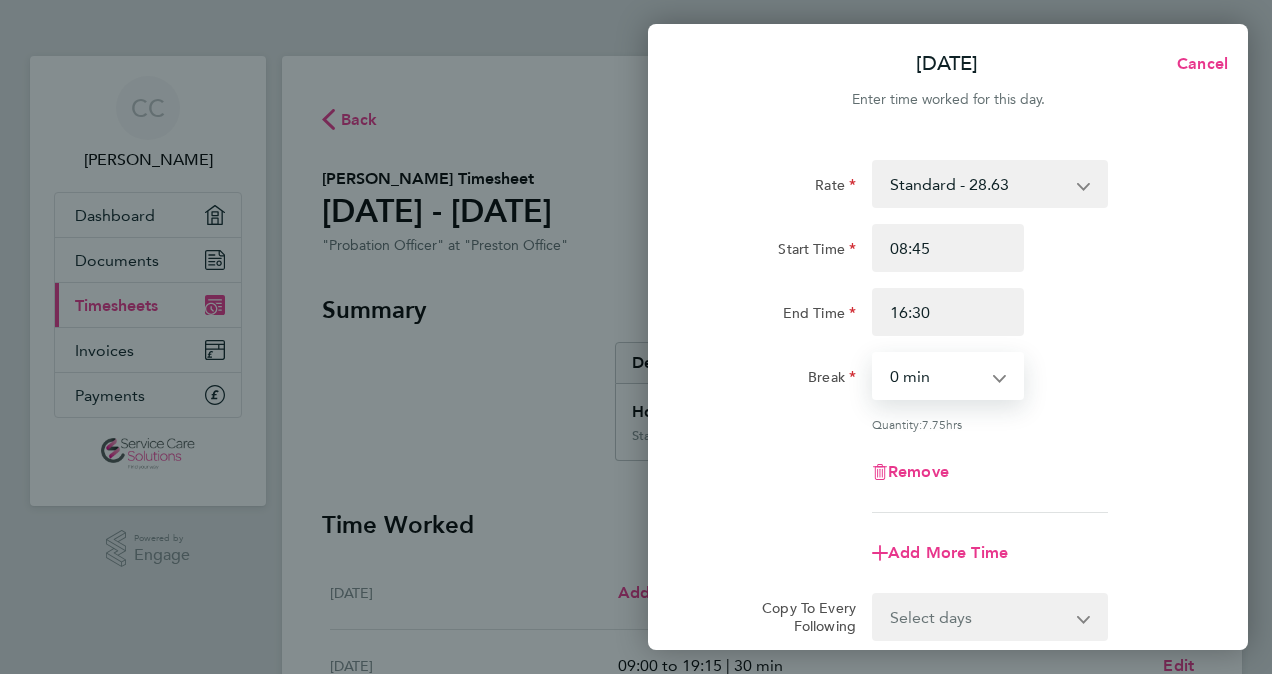select on "30" 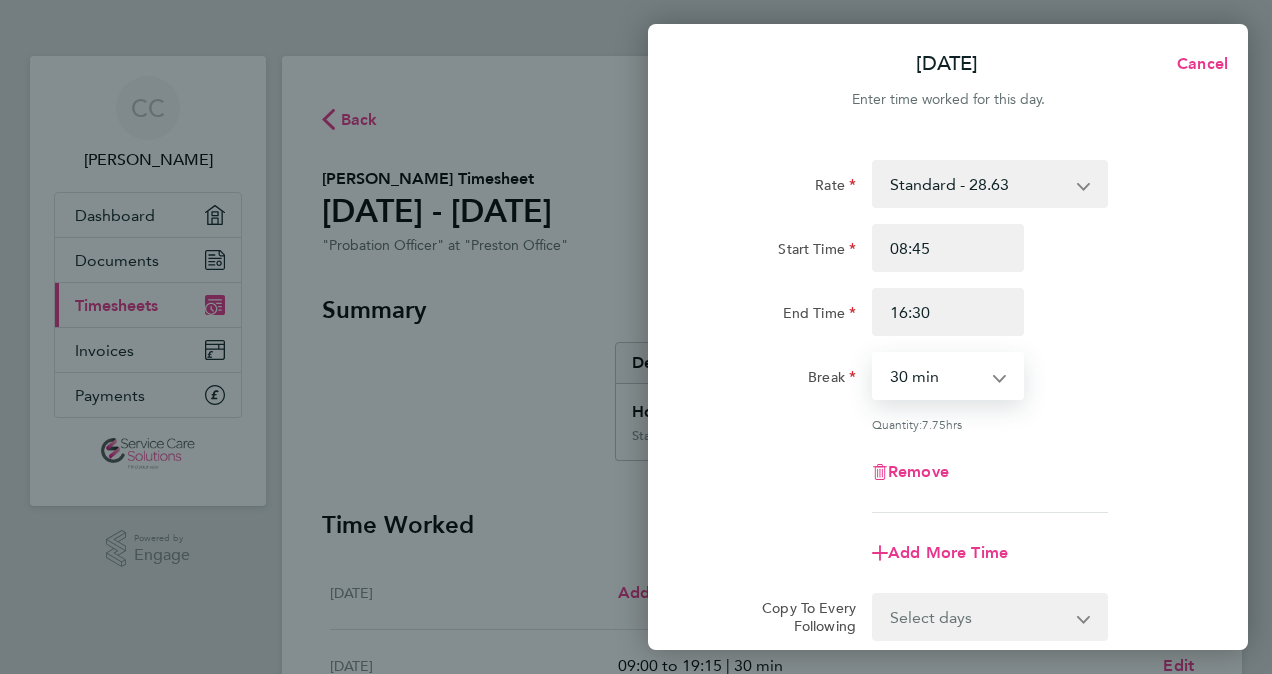 click on "0 min   15 min   30 min   45 min   60 min   75 min   90 min" at bounding box center (936, 376) 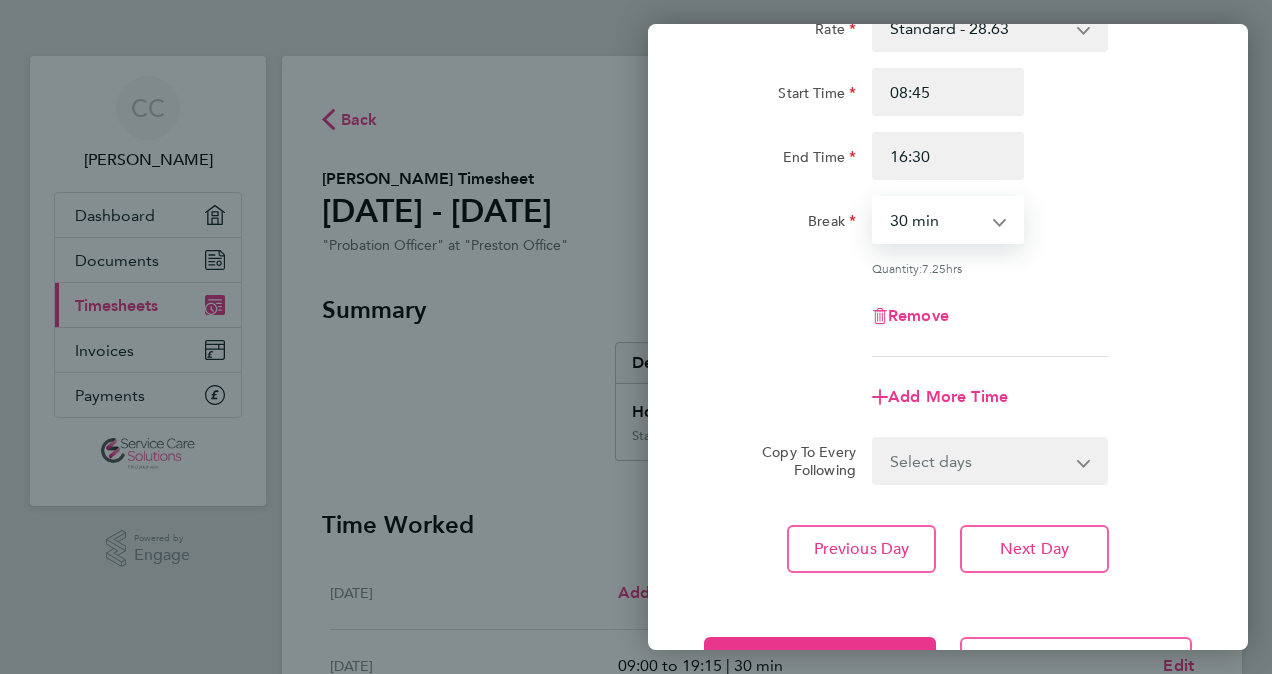 scroll, scrollTop: 229, scrollLeft: 0, axis: vertical 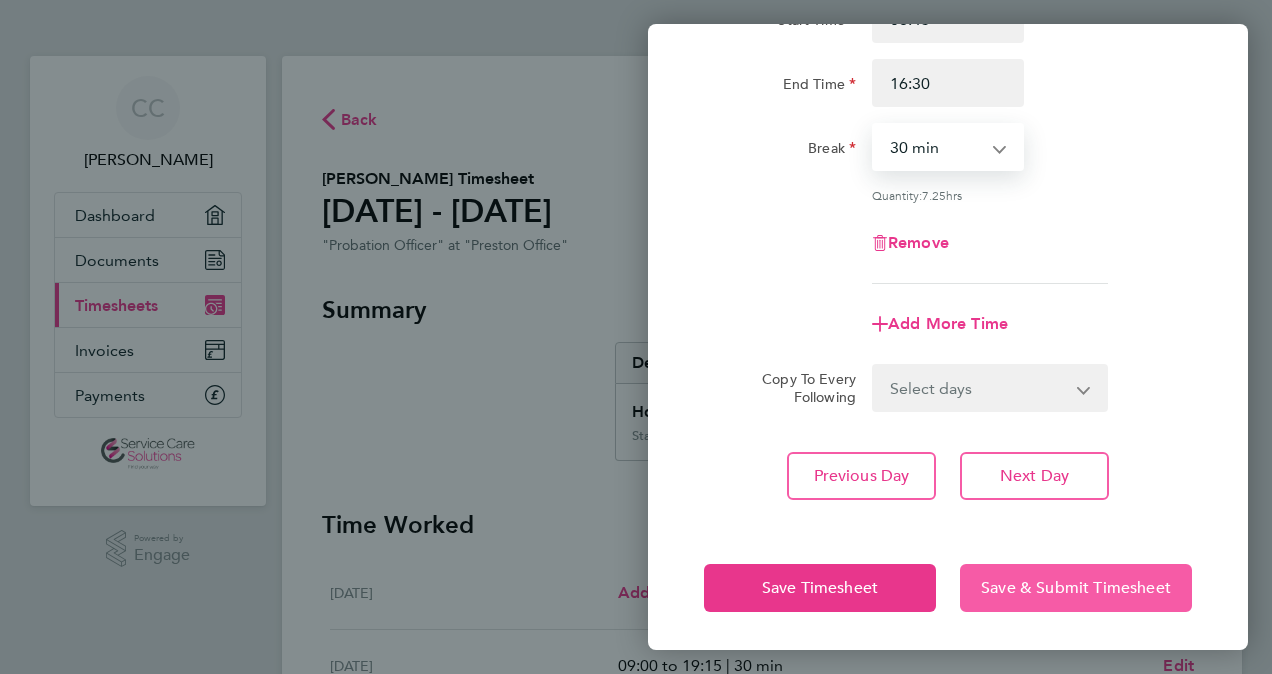 click on "Save & Submit Timesheet" 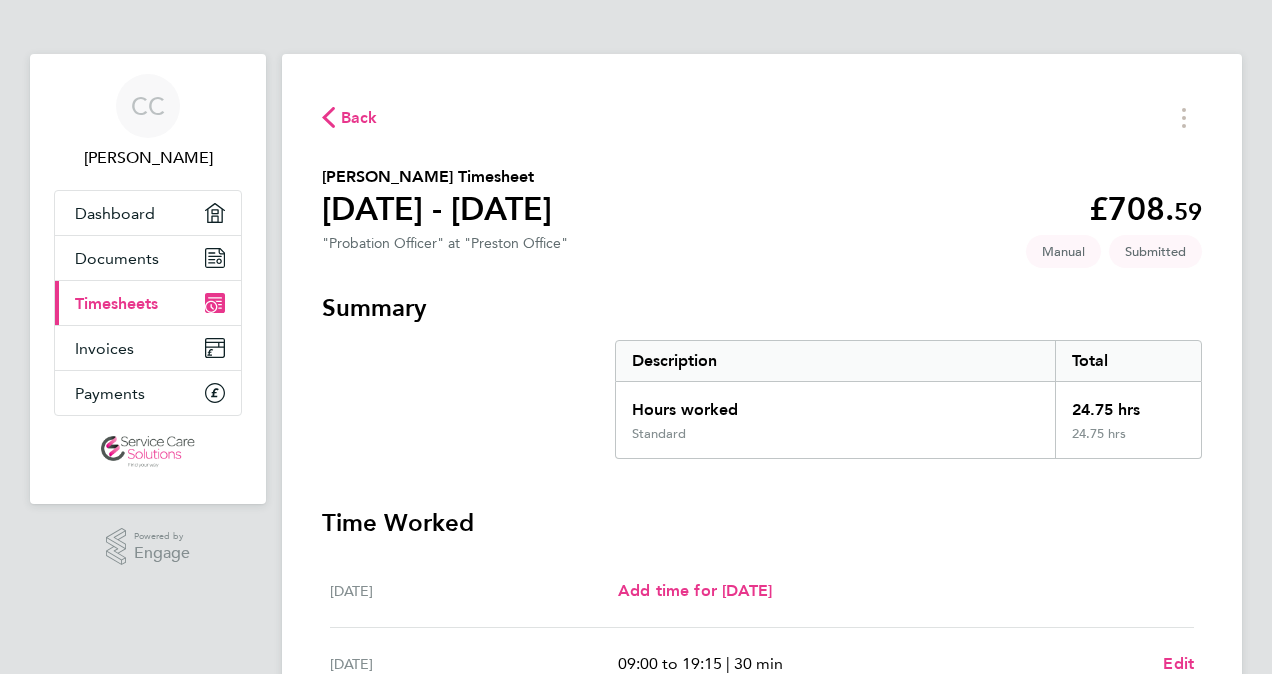 scroll, scrollTop: 0, scrollLeft: 0, axis: both 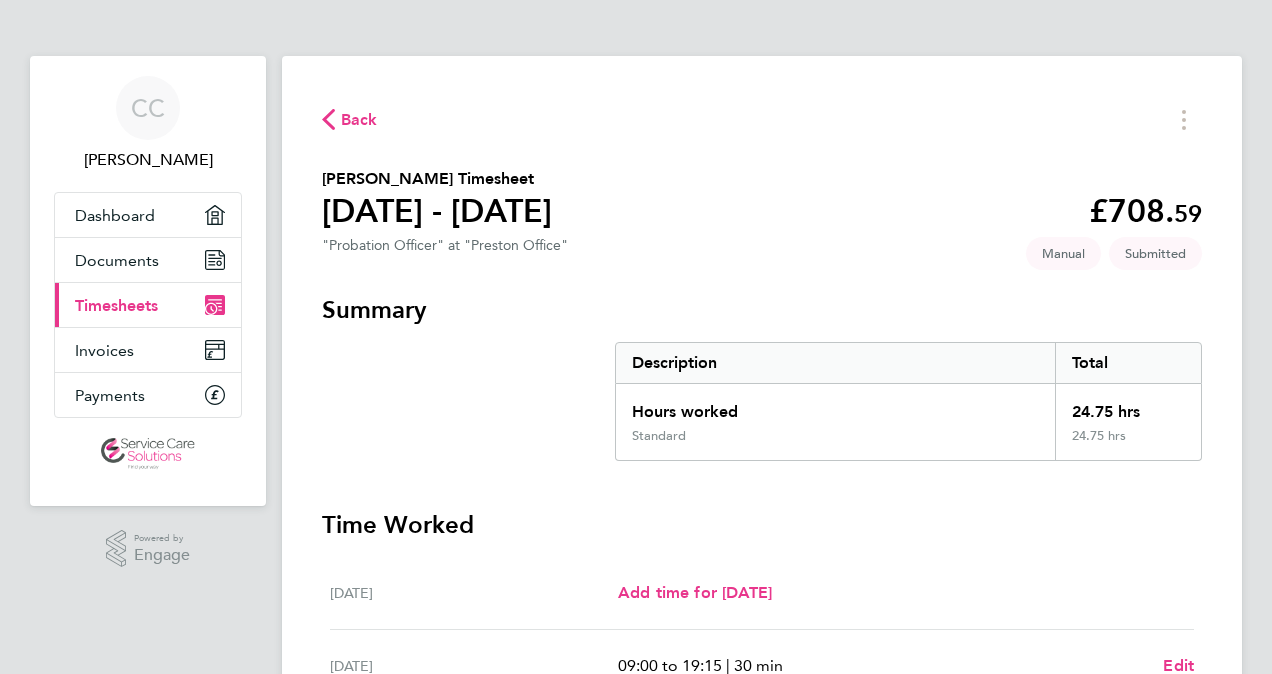 click on "Back" 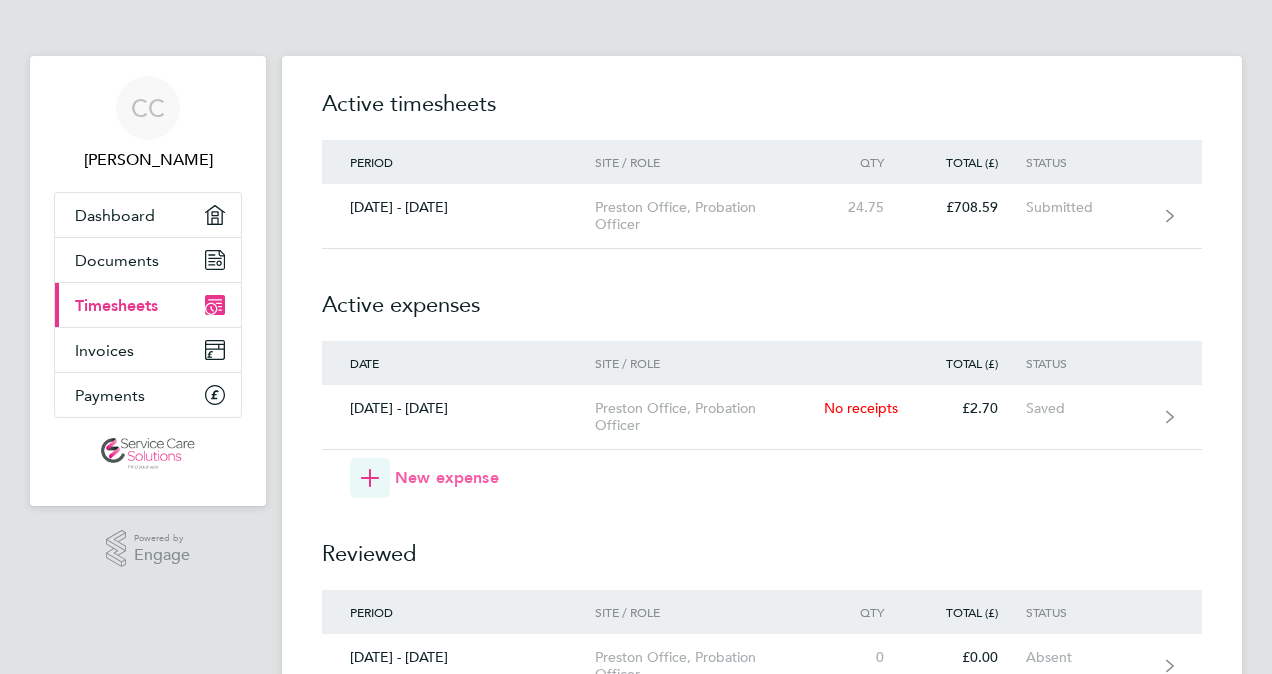click 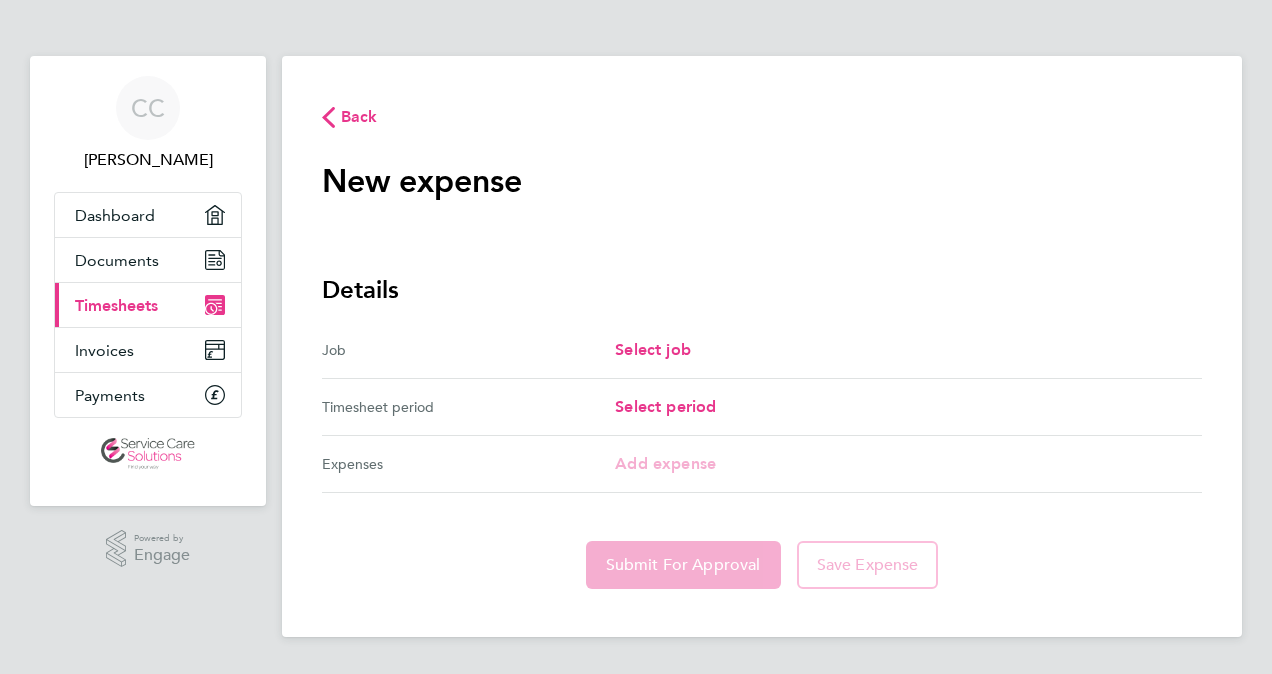 click on "Job" at bounding box center (468, 350) 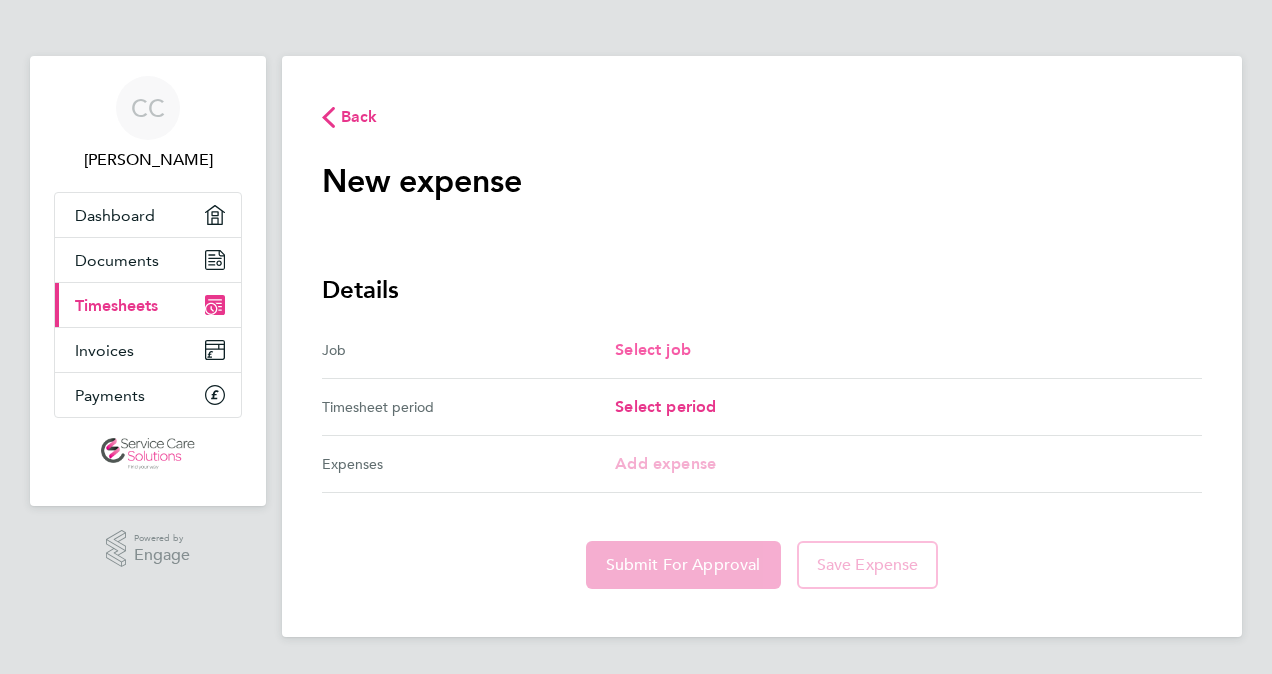 click on "Select job" at bounding box center (653, 349) 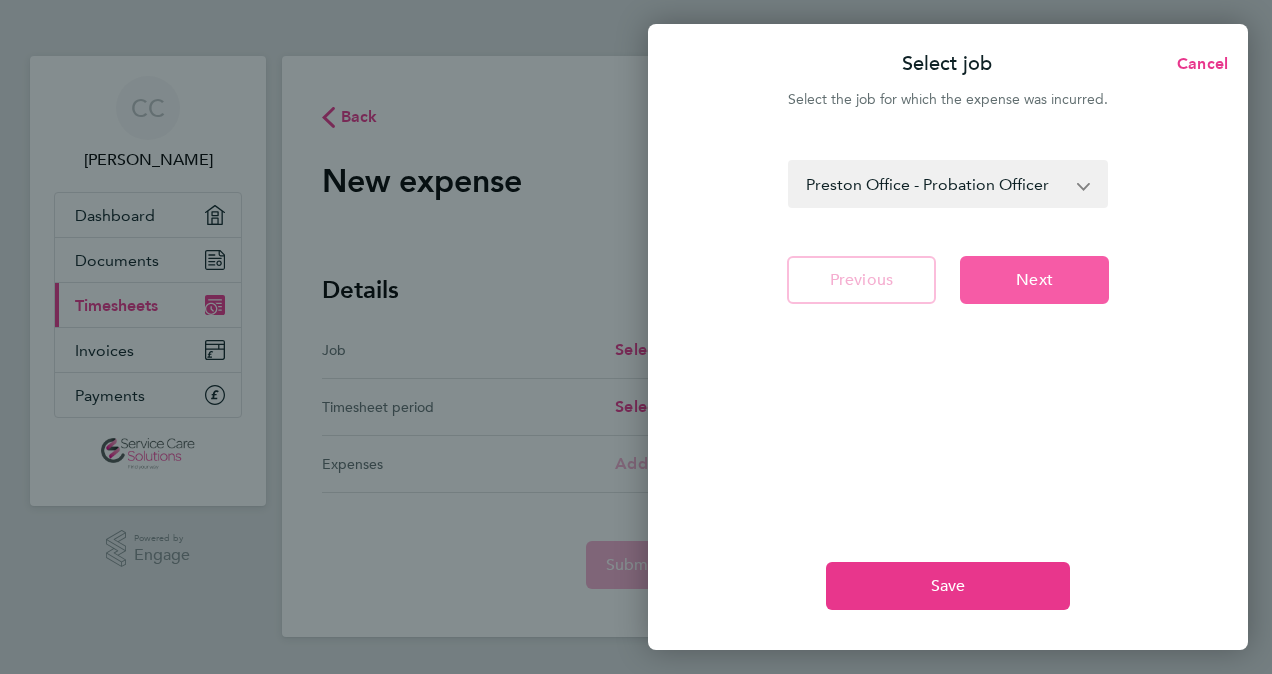click on "Next" 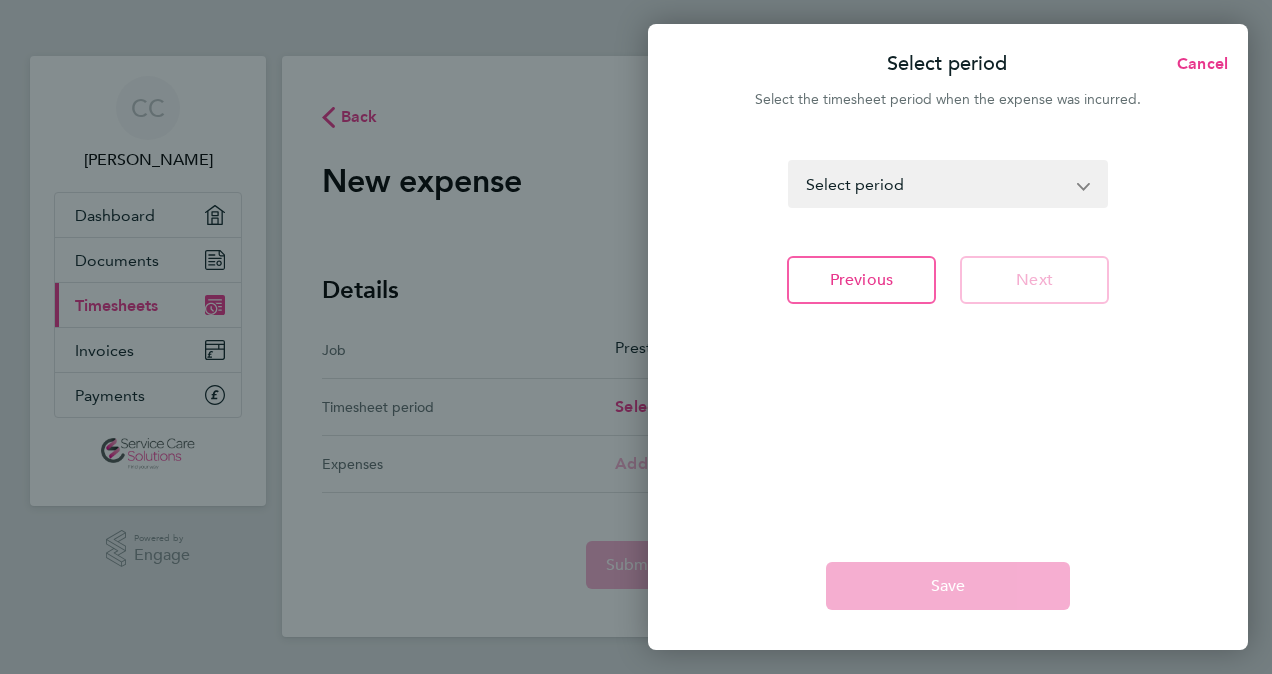 click on "[DATE] - [DATE]   [DATE] - [DATE]   [DATE] - [DATE]   [DATE] - [DATE]   [DATE] - [DATE]   [DATE] - [DATE]   [DATE] - [DATE]   [DATE] - [DATE]   [DATE] - [DATE]   [DATE] - [DATE]   [DATE] - [DATE]   [DATE] - [DATE]   [DATE] - [DATE]   [DATE] - [DATE]   [DATE] - [DATE]   [DATE] - [DATE]   [DATE] - [DATE]   [DATE] - [DATE]   [DATE] - [DATE]   [DATE] - [DATE]   [DATE] - [DATE]   [DATE] - [DATE]   [DATE] - [DATE]   [DATE] - [DATE]   [DATE] - [DATE]   [DATE] - [DATE]   [DATE] - [DATE]   [DATE] - [DATE]   [DATE] - [DATE]   [DATE] - [DATE]   [DATE] - [DATE]   [DATE] - [DATE]   [DATE] - [DATE]   [DATE] - [DATE]   [DATE] - [DATE]   [DATE] - [DATE]   [DATE] - [DATE]   [DATE] - [DATE]   [DATE] - [DATE]   [DATE] - [DATE]   [DATE] - [DATE]   [DATE] - [DATE]   [DATE] - [DATE]   [DATE] - [DATE]   [DATE] - [DATE]   [DATE] - [DATE]   [DATE] - [DATE]   [DATE] - [DATE]   [DATE] - [DATE]   [DATE] - [DATE]   [DATE] - [DATE]" 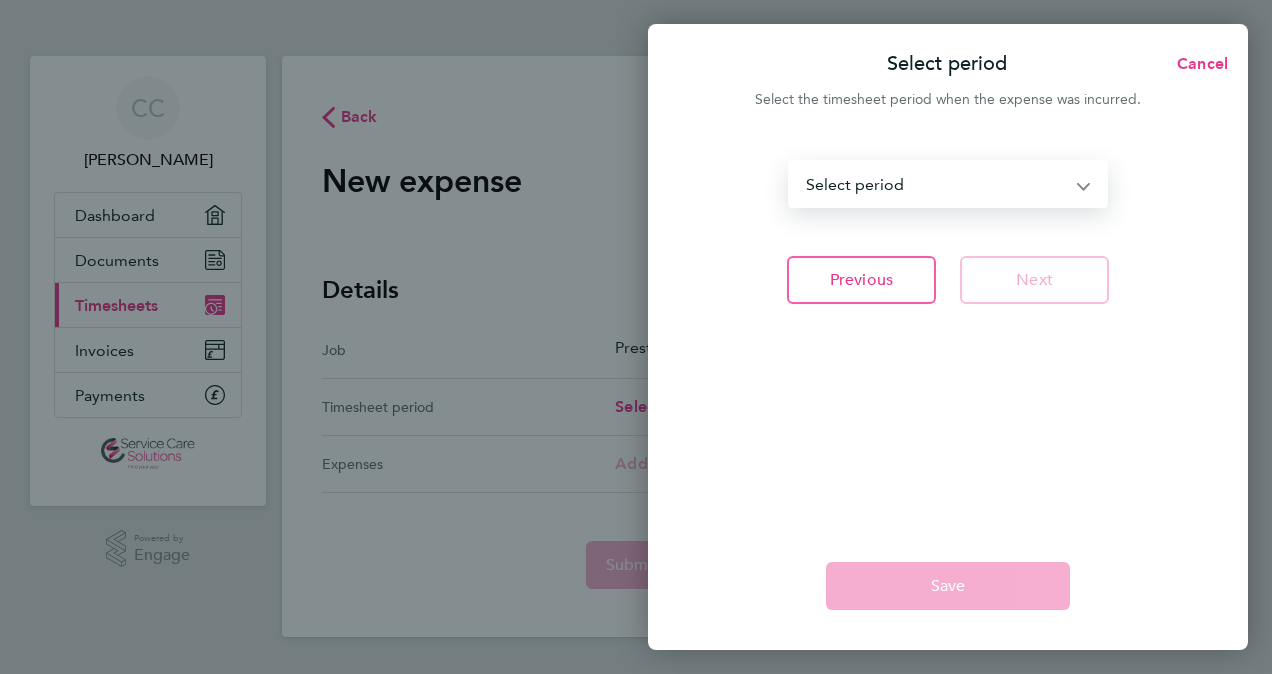 select on "125: Object" 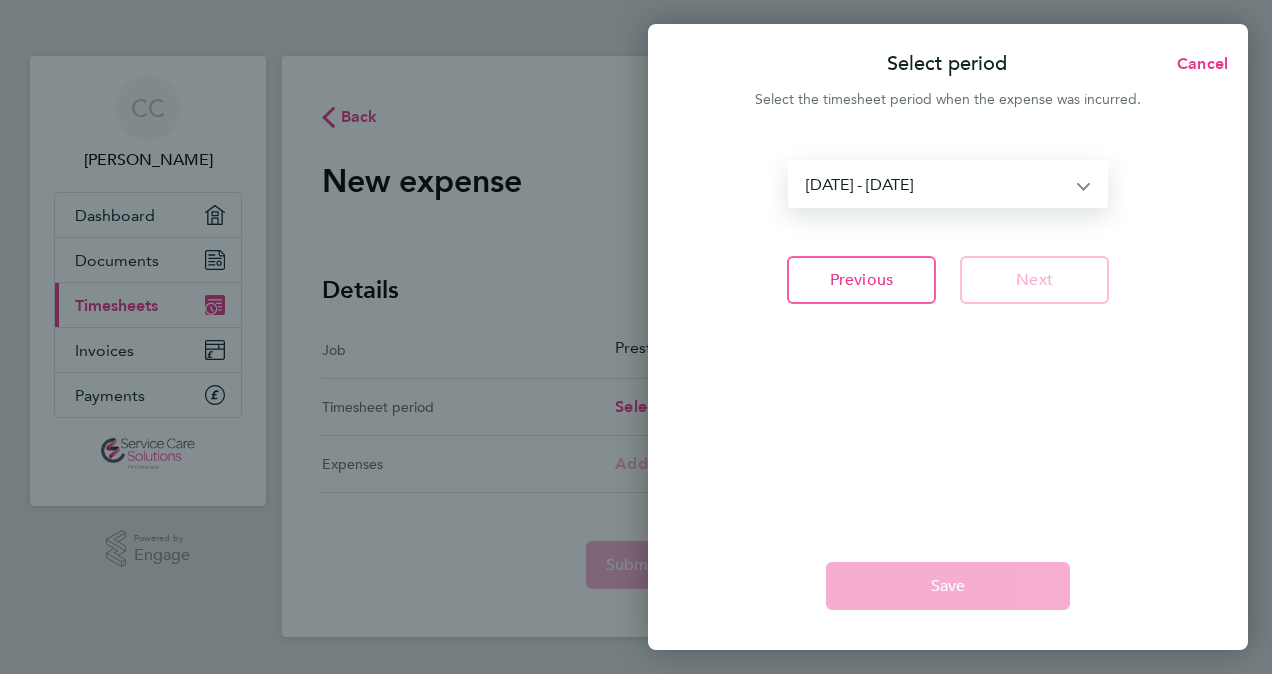 click on "[DATE] - [DATE]   [DATE] - [DATE]   [DATE] - [DATE]   [DATE] - [DATE]   [DATE] - [DATE]   [DATE] - [DATE]   [DATE] - [DATE]   [DATE] - [DATE]   [DATE] - [DATE]   [DATE] - [DATE]   [DATE] - [DATE]   [DATE] - [DATE]   [DATE] - [DATE]   [DATE] - [DATE]   [DATE] - [DATE]   [DATE] - [DATE]   [DATE] - [DATE]   [DATE] - [DATE]   [DATE] - [DATE]   [DATE] - [DATE]   [DATE] - [DATE]   [DATE] - [DATE]   [DATE] - [DATE]   [DATE] - [DATE]   [DATE] - [DATE]   [DATE] - [DATE]   [DATE] - [DATE]   [DATE] - [DATE]   [DATE] - [DATE]   [DATE] - [DATE]   [DATE] - [DATE]   [DATE] - [DATE]   [DATE] - [DATE]   [DATE] - [DATE]   [DATE] - [DATE]   [DATE] - [DATE]   [DATE] - [DATE]   [DATE] - [DATE]   [DATE] - [DATE]   [DATE] - [DATE]   [DATE] - [DATE]   [DATE] - [DATE]   [DATE] - [DATE]   [DATE] - [DATE]   [DATE] - [DATE]   [DATE] - [DATE]   [DATE] - [DATE]   [DATE] - [DATE]   [DATE] - [DATE]   [DATE] - [DATE]   [DATE] - [DATE]" 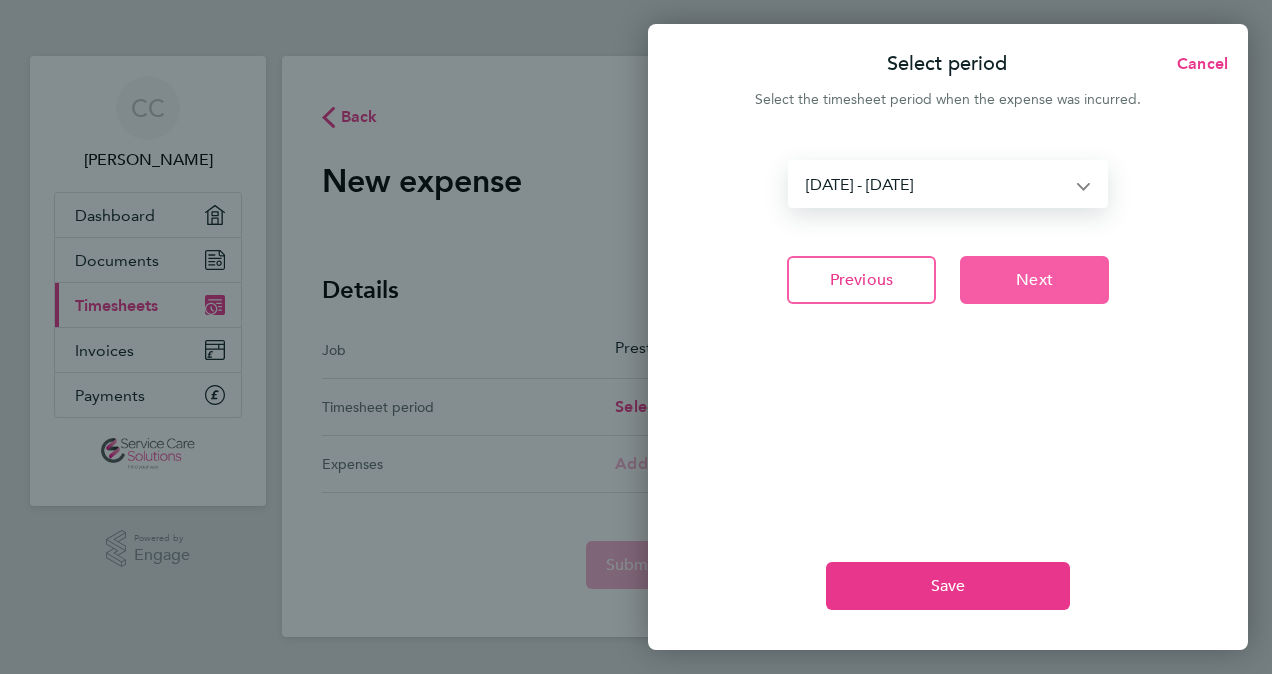 click on "Next" 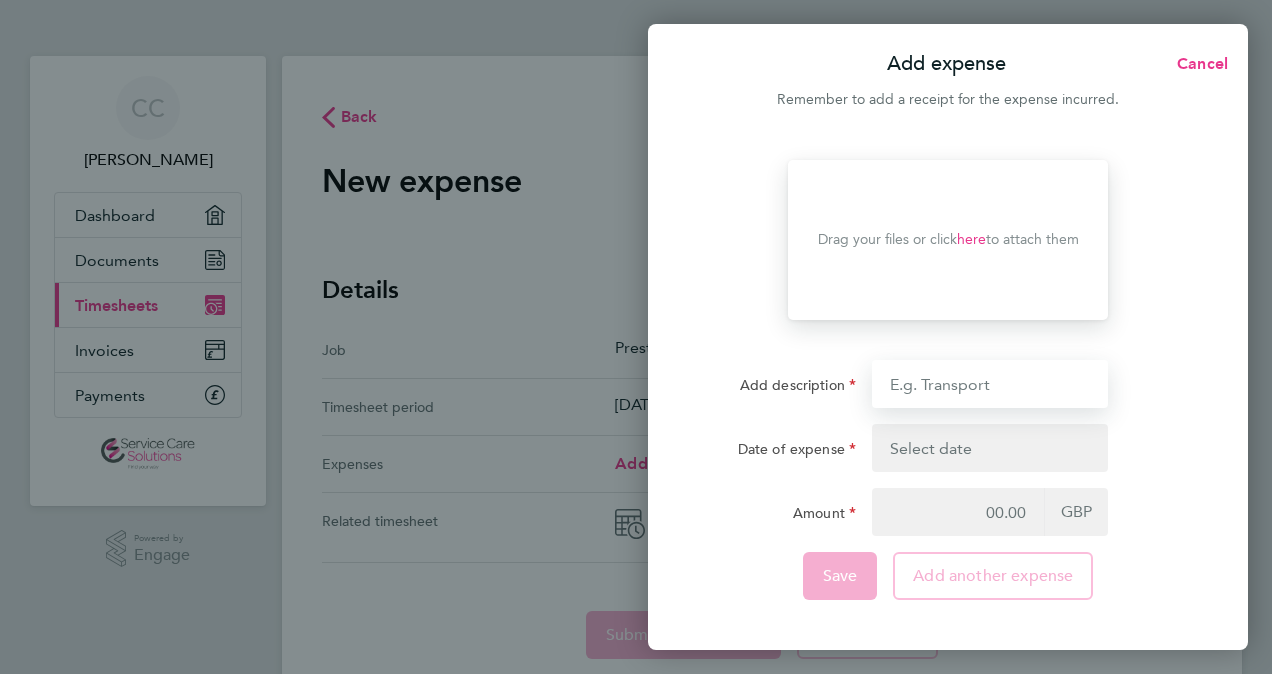 click on "Add description" at bounding box center [990, 384] 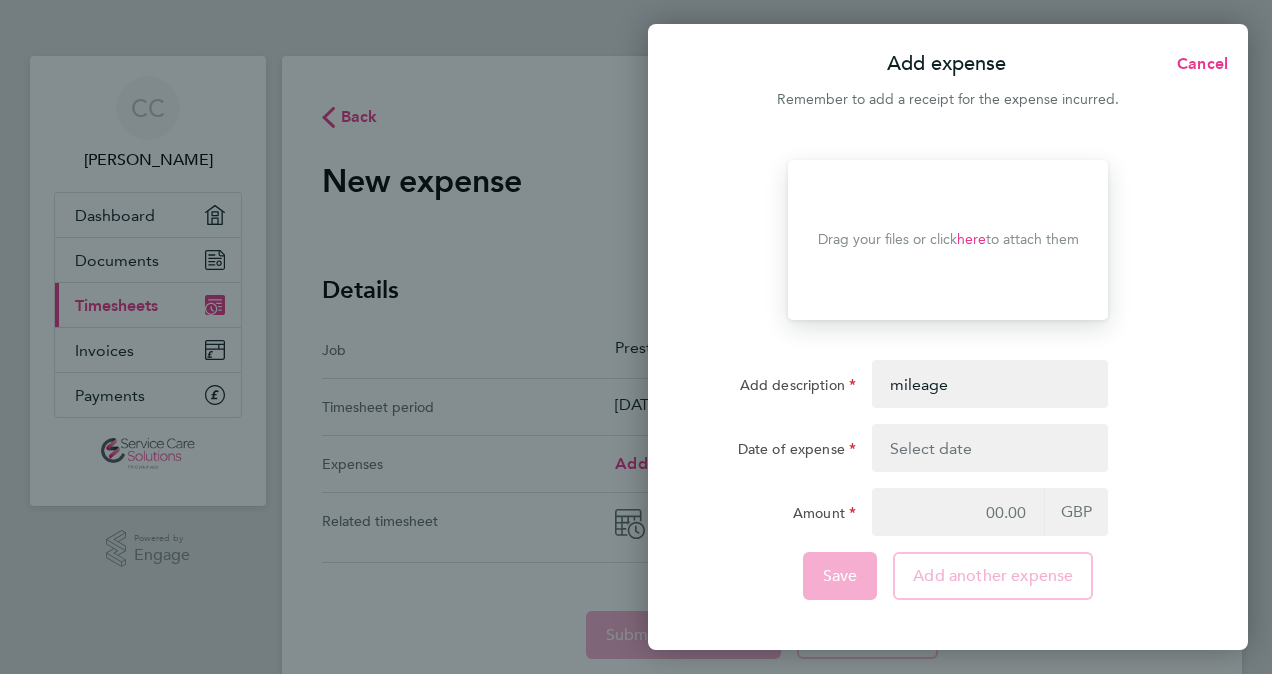 click 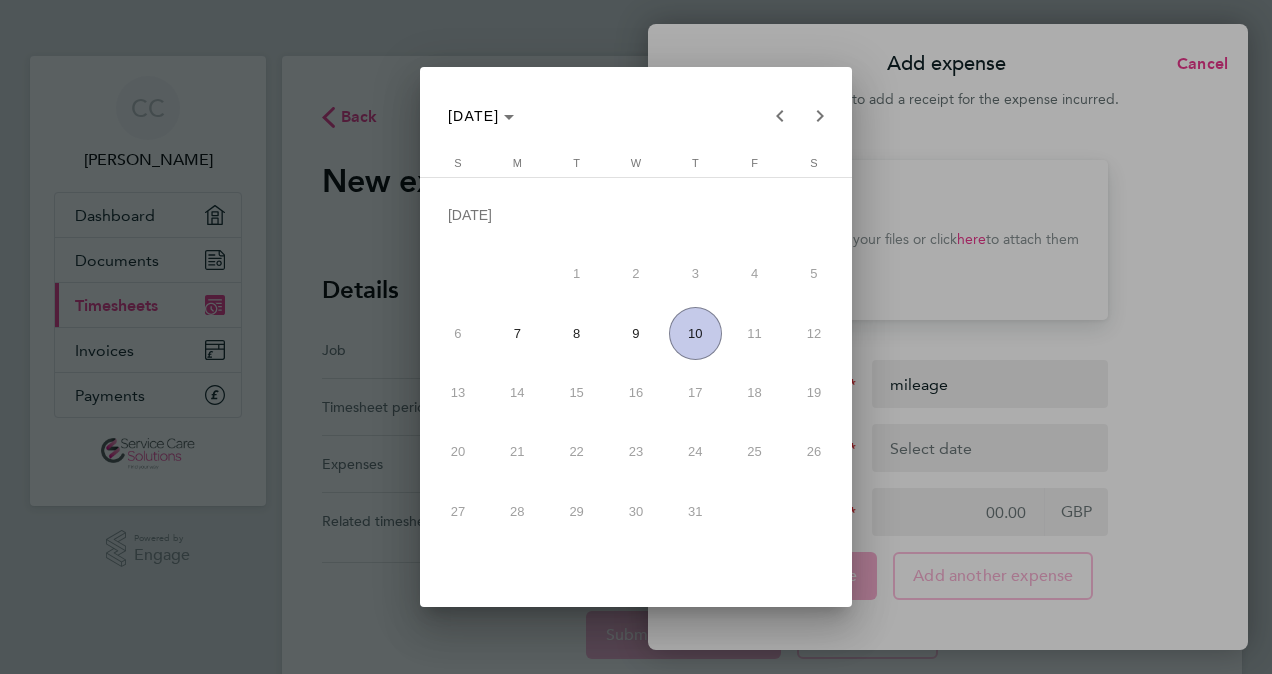 click on "9" at bounding box center (635, 333) 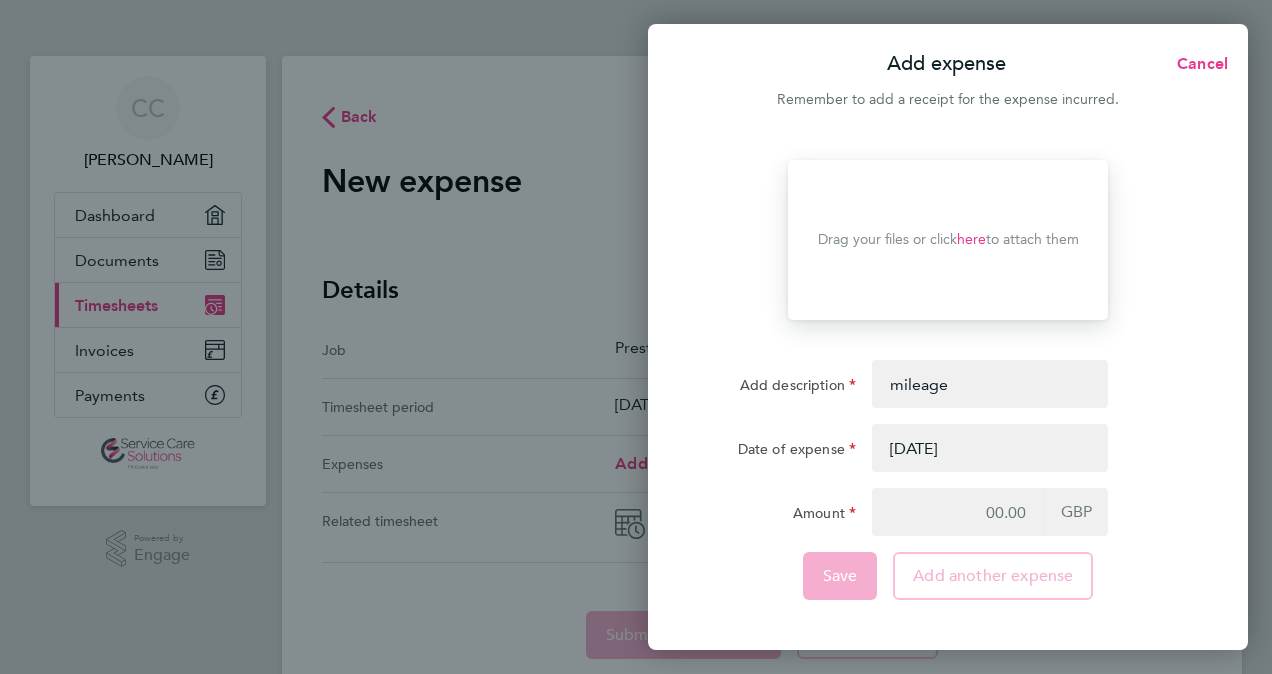 click 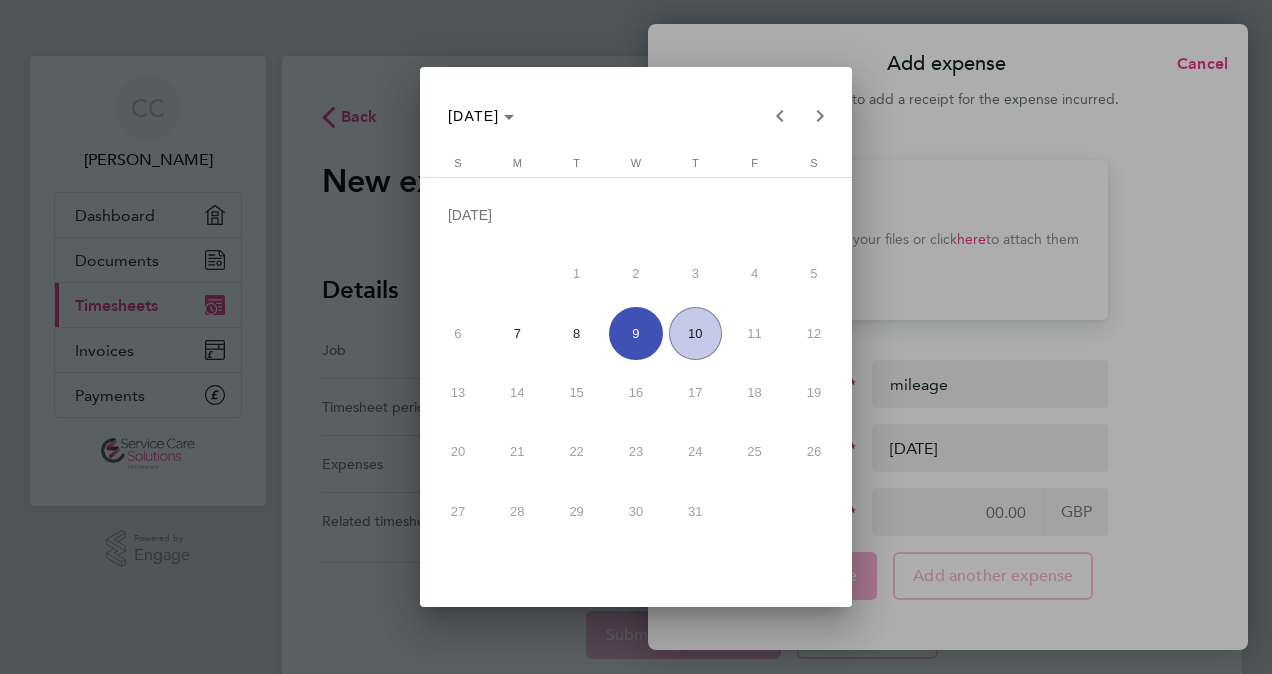 click on "8" at bounding box center [576, 333] 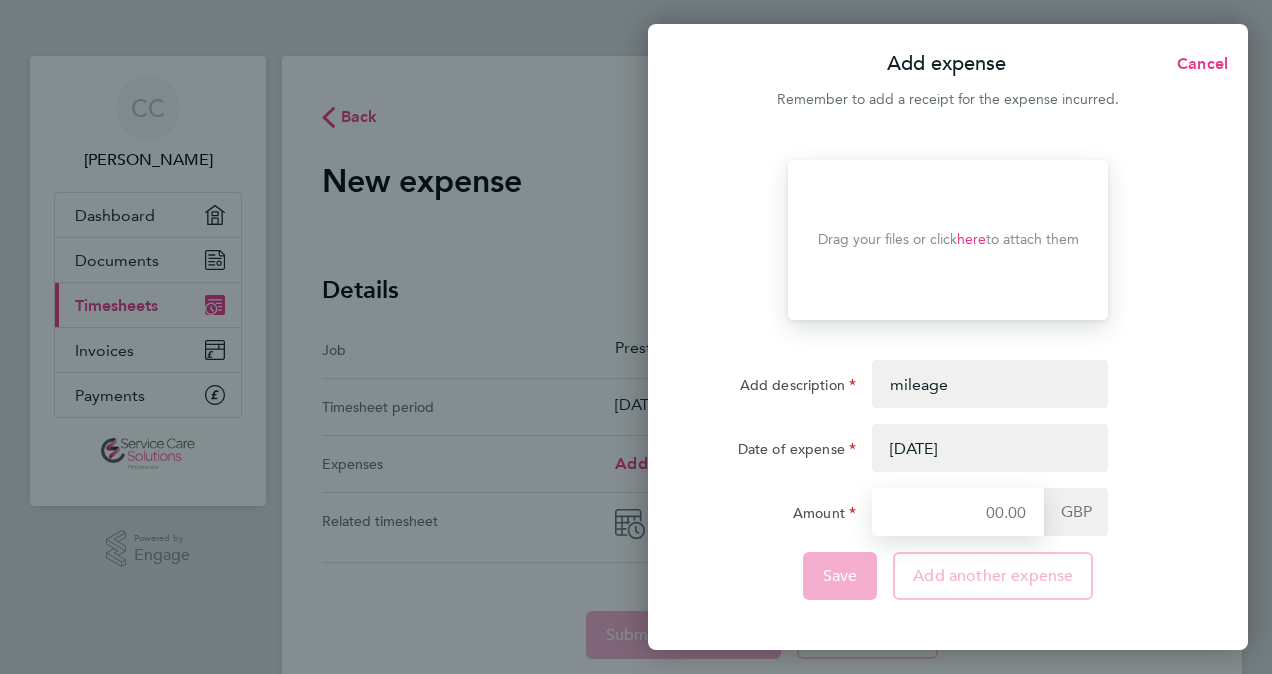 click on "Amount" at bounding box center (958, 512) 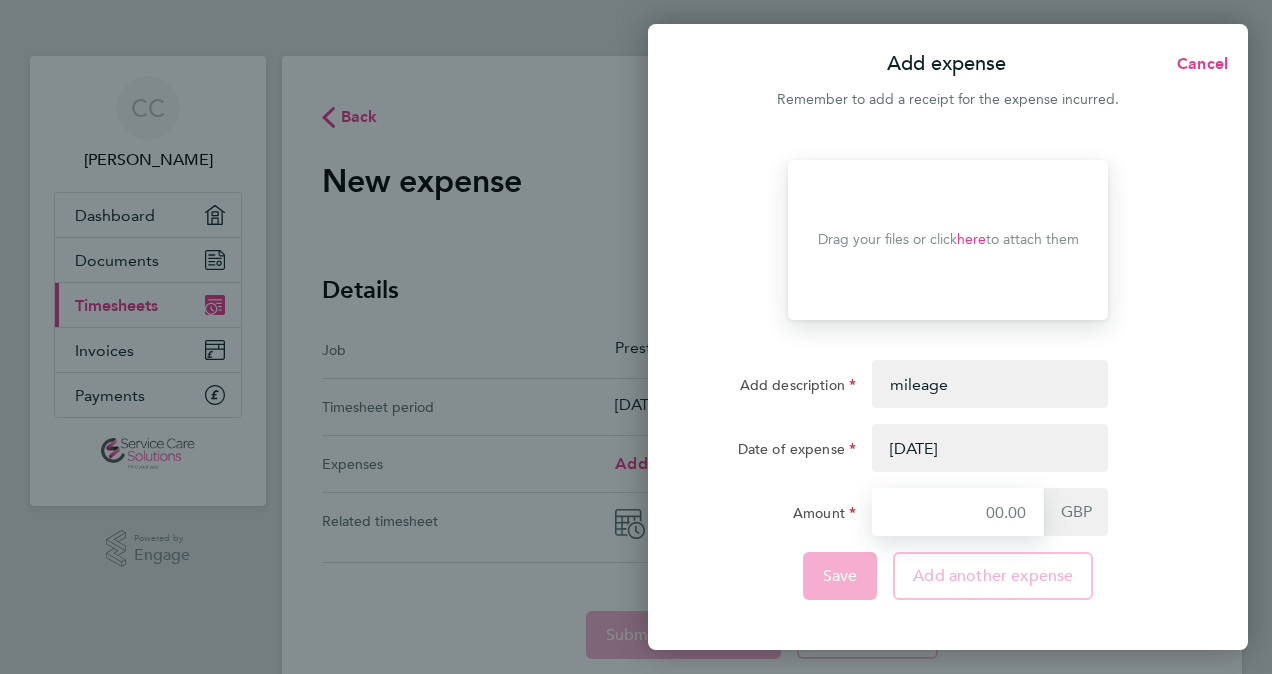 click on "Amount" at bounding box center [958, 512] 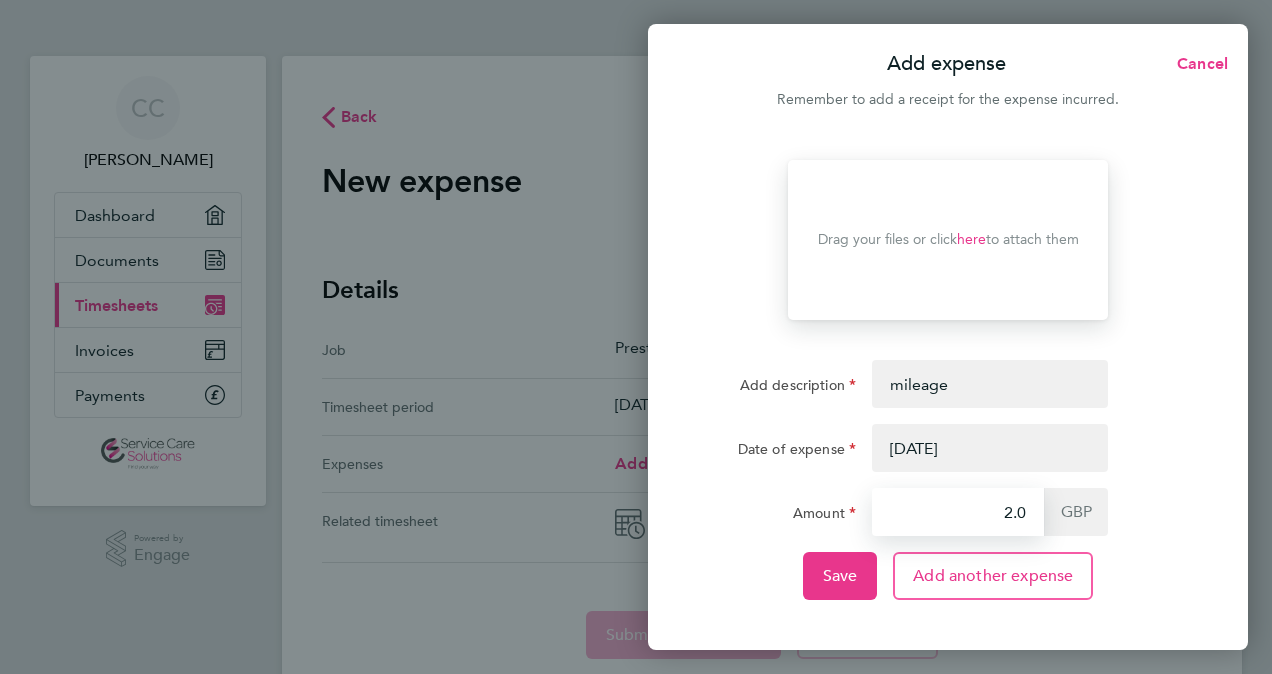type on "2.02" 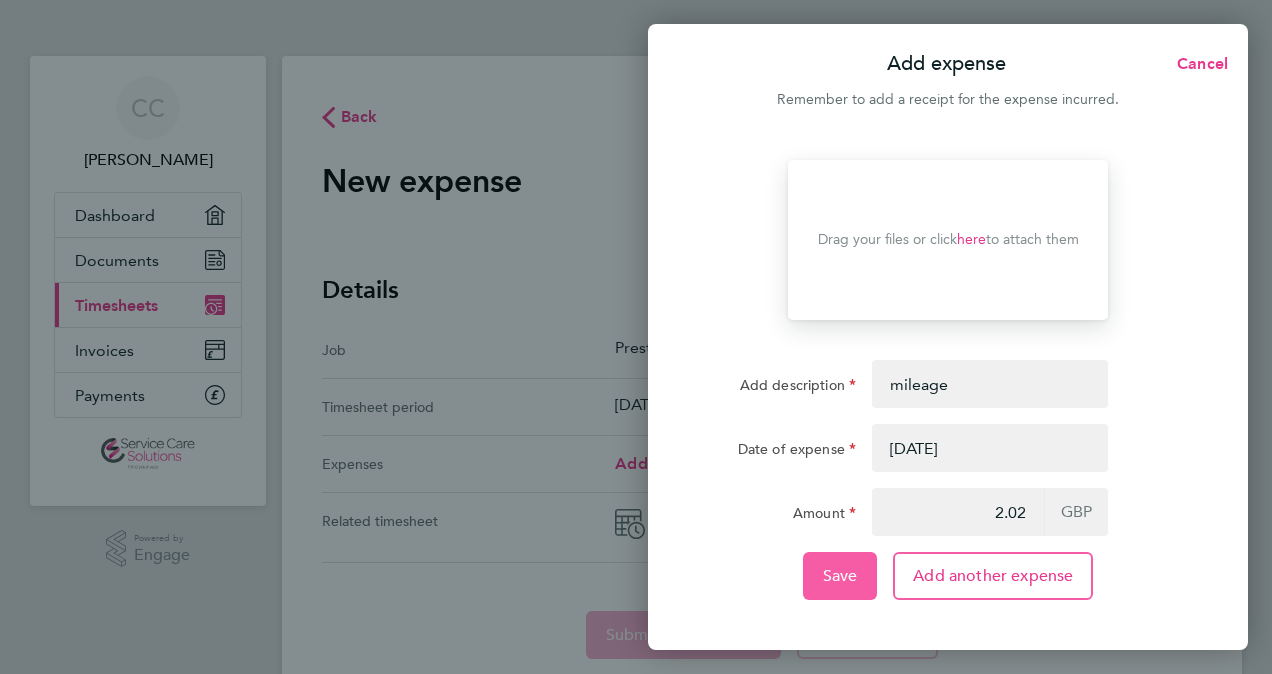 click on "Save" 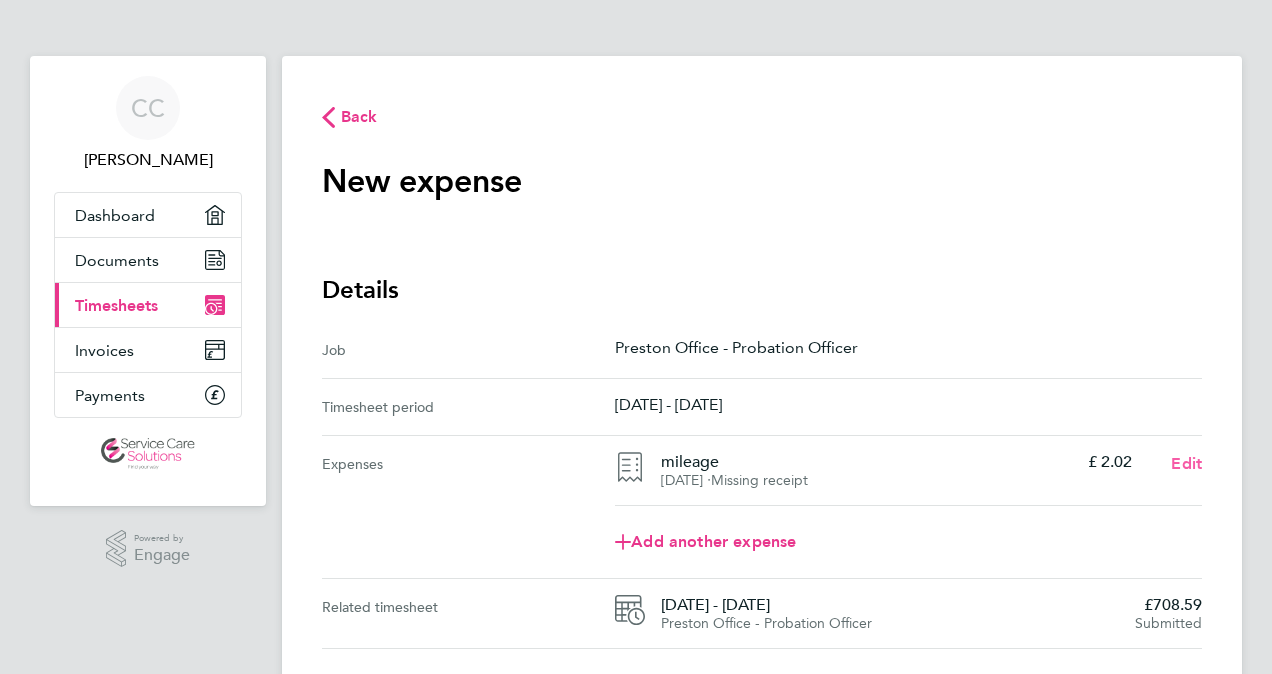 click on "Edit" at bounding box center (1186, 463) 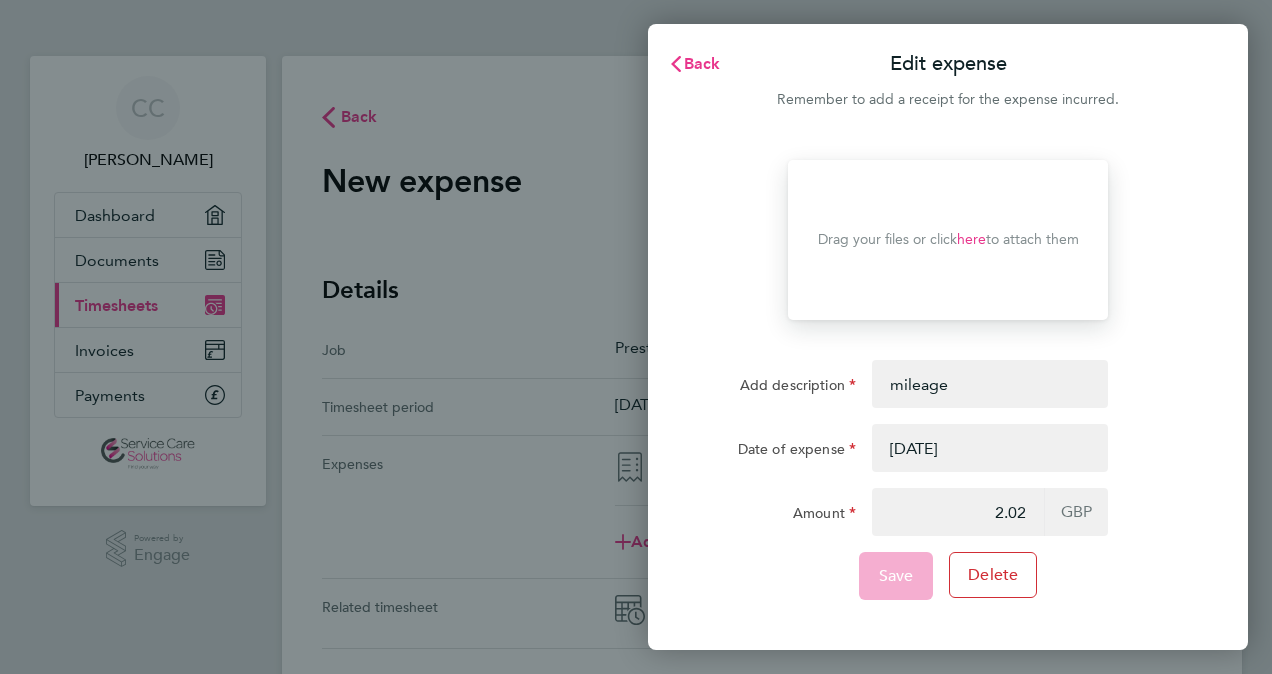 click on "Drop your files here  Supported files: JPG, JPEG, PNG or PDF  Drag your files or click  here  to attach them" 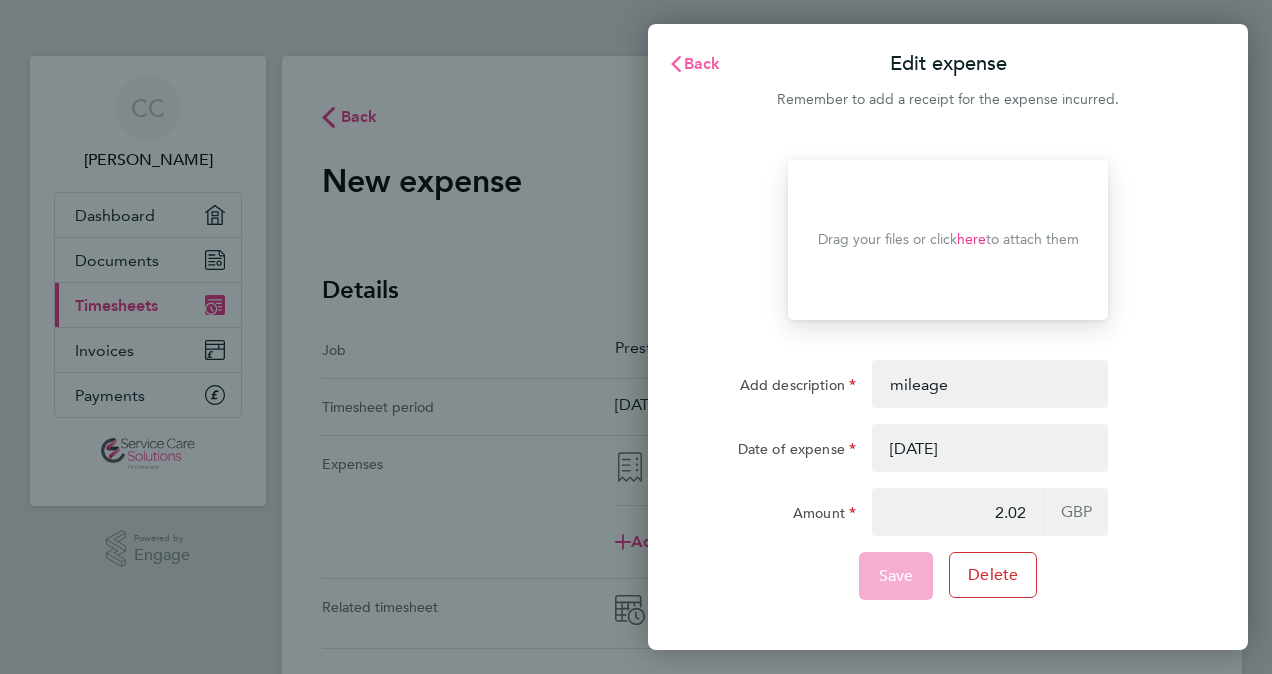 click 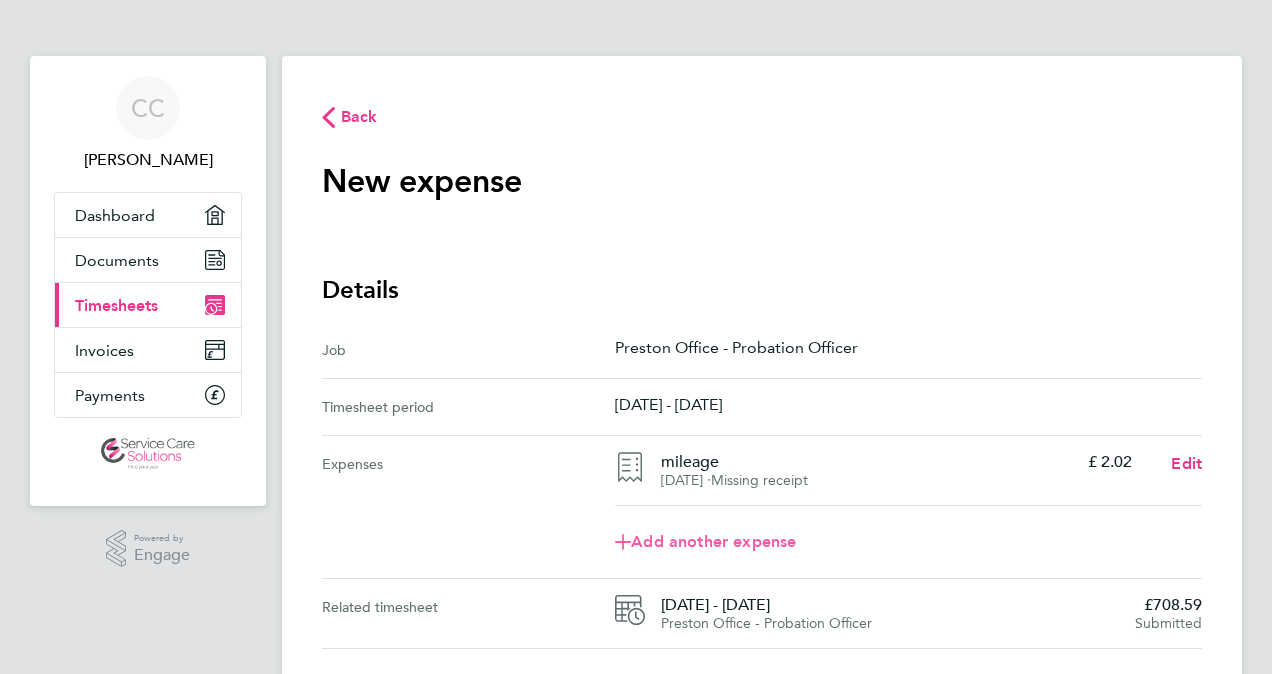 click on "Add another expense" 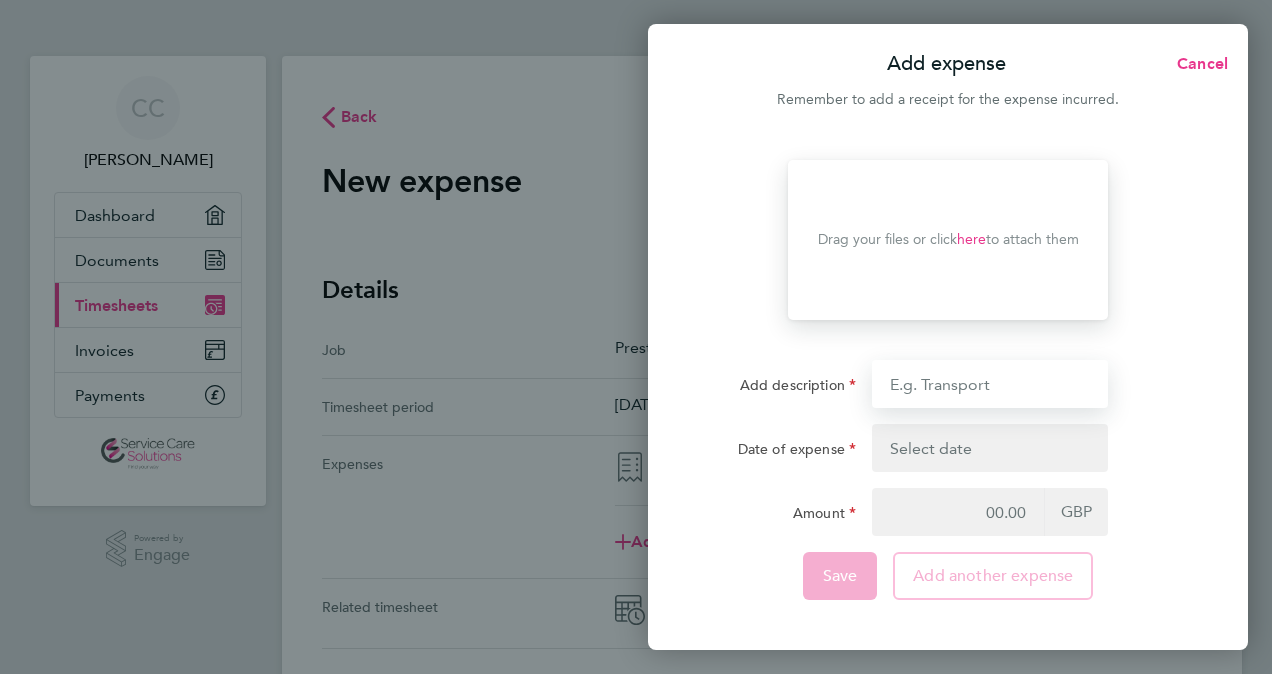 click on "Add description" at bounding box center [990, 384] 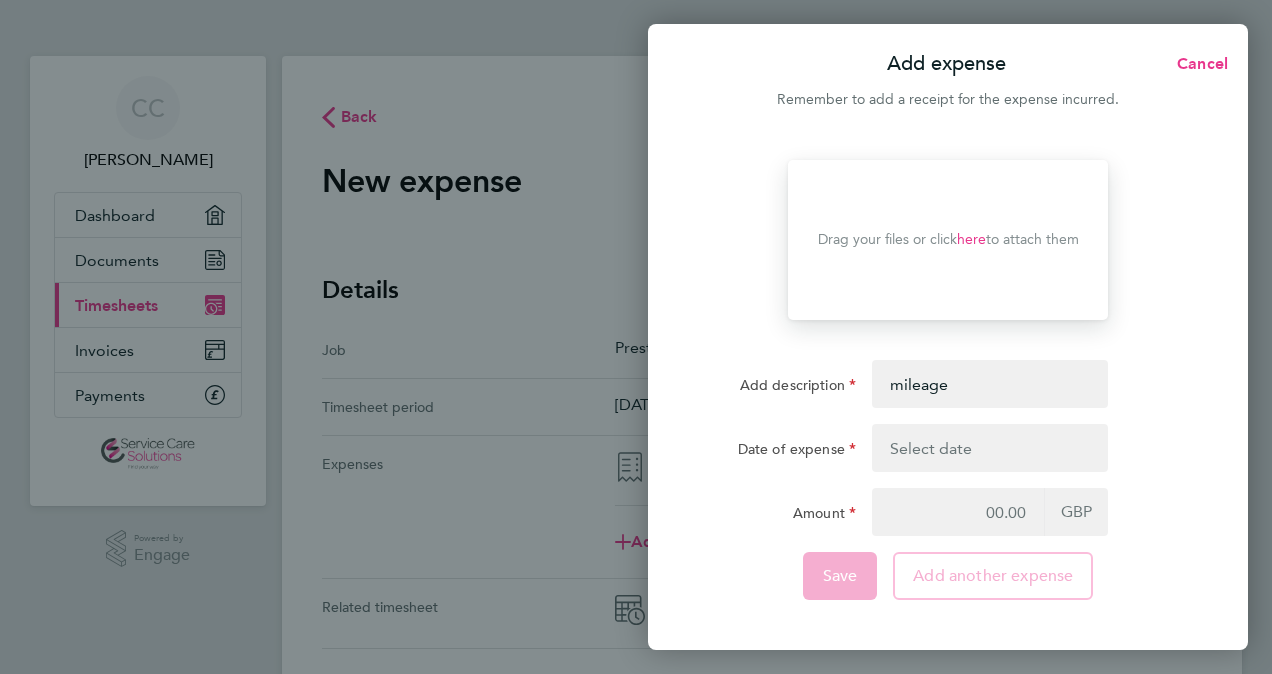 click 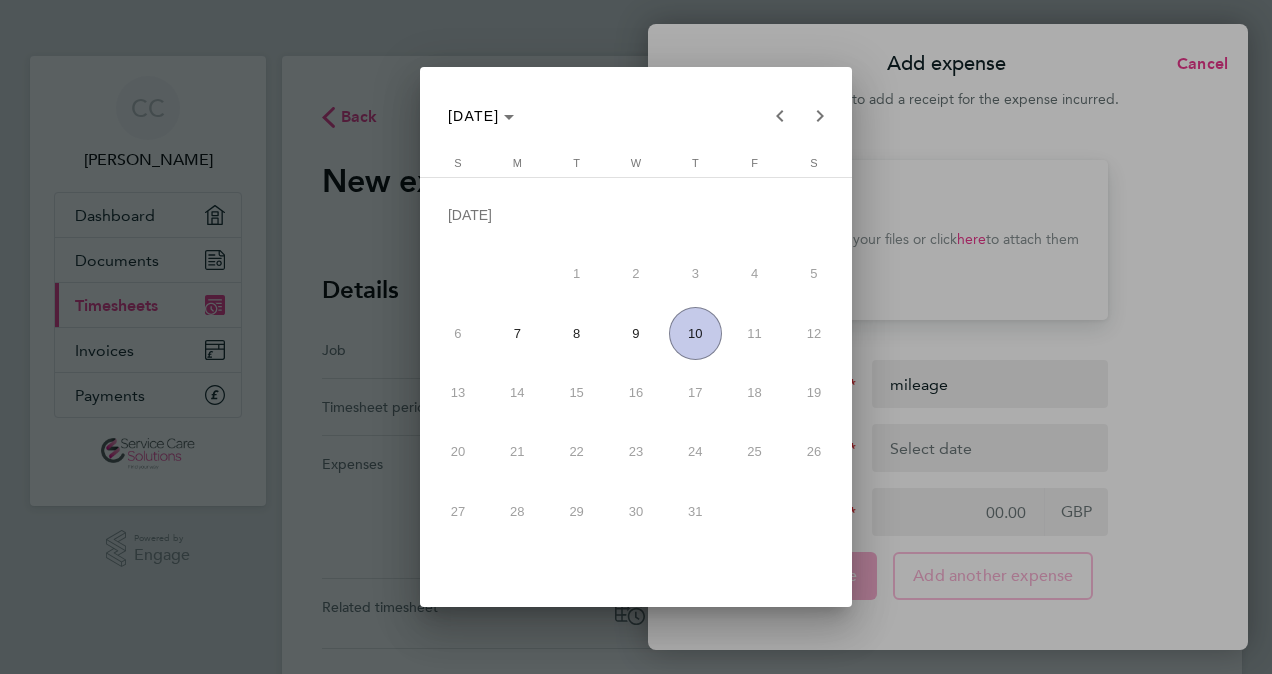 click on "9" at bounding box center [635, 333] 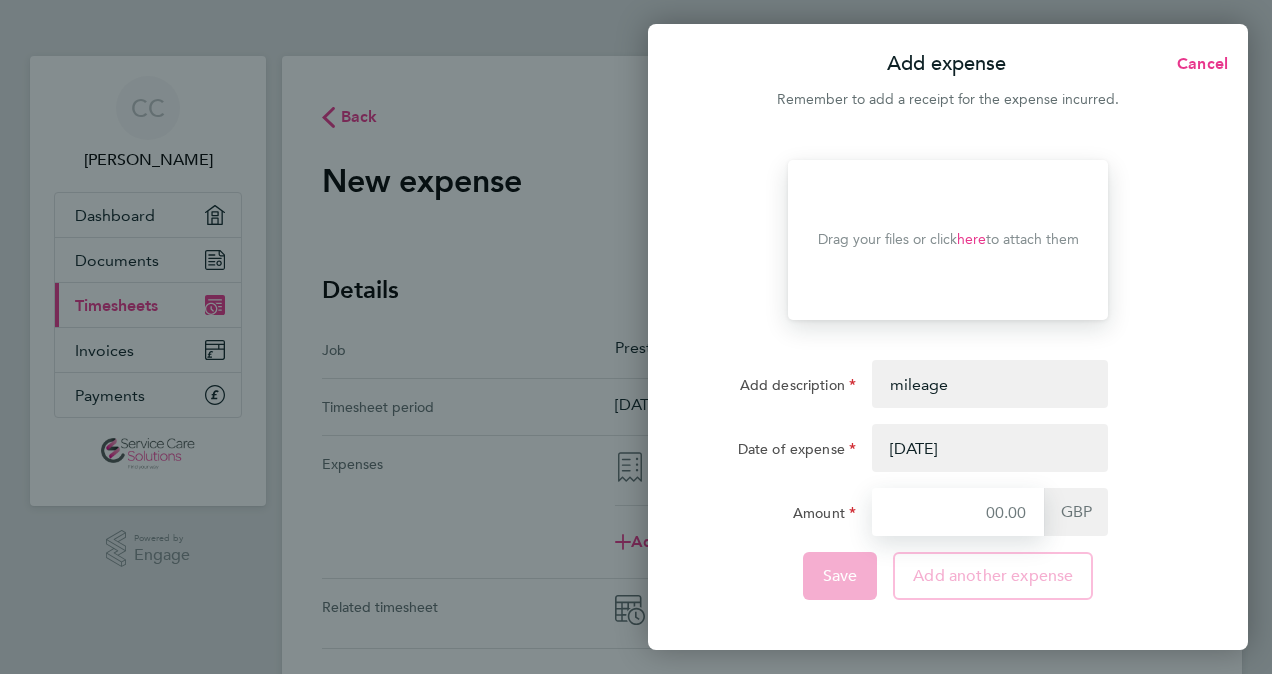click on "Amount" at bounding box center (958, 512) 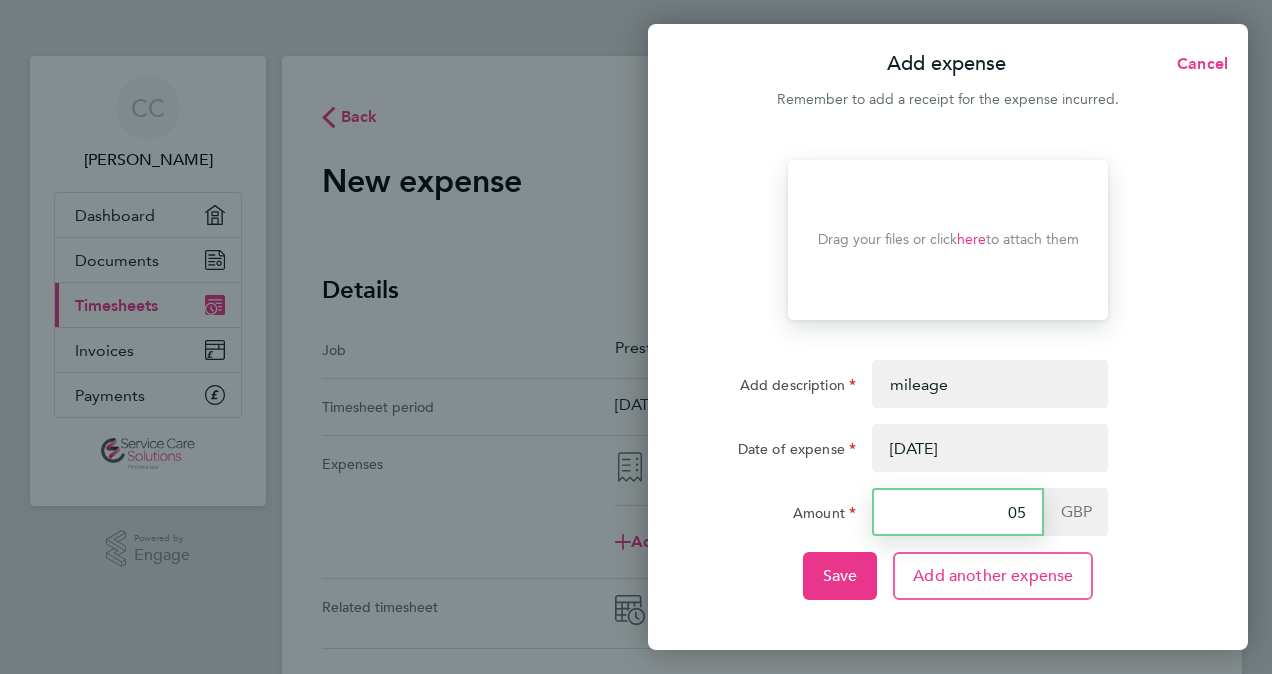 type on "0" 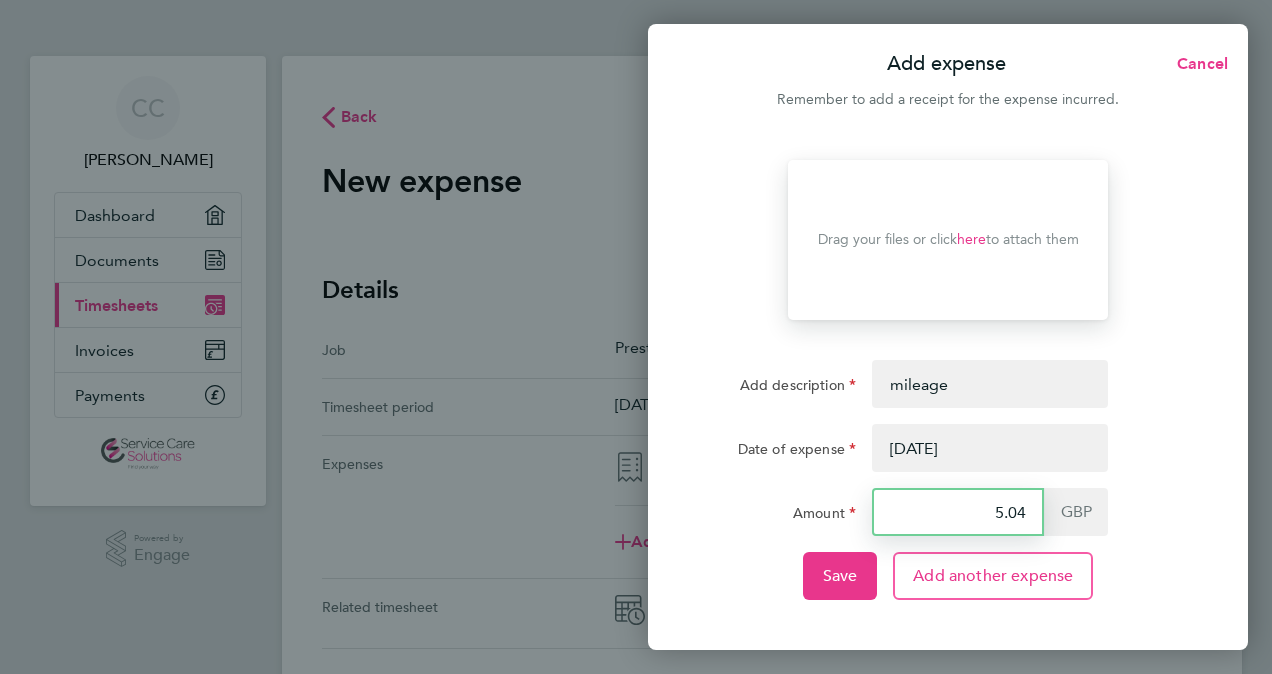 type on "5.04" 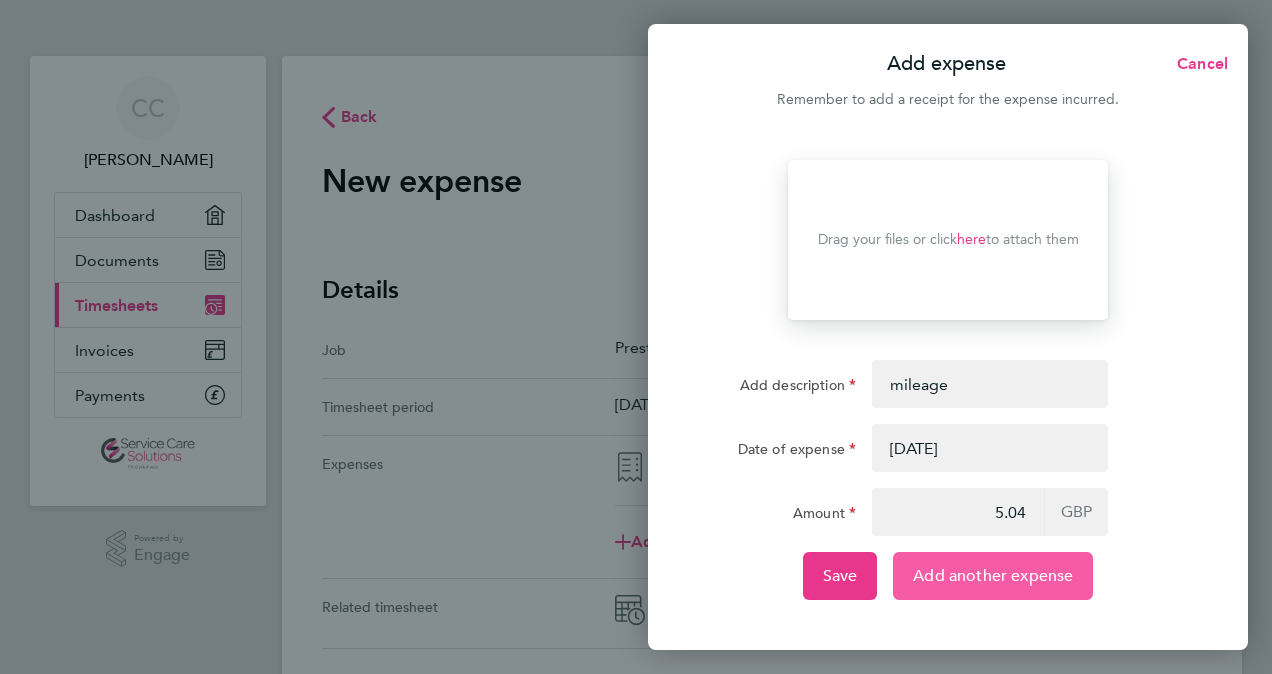 click on "Add another expense" 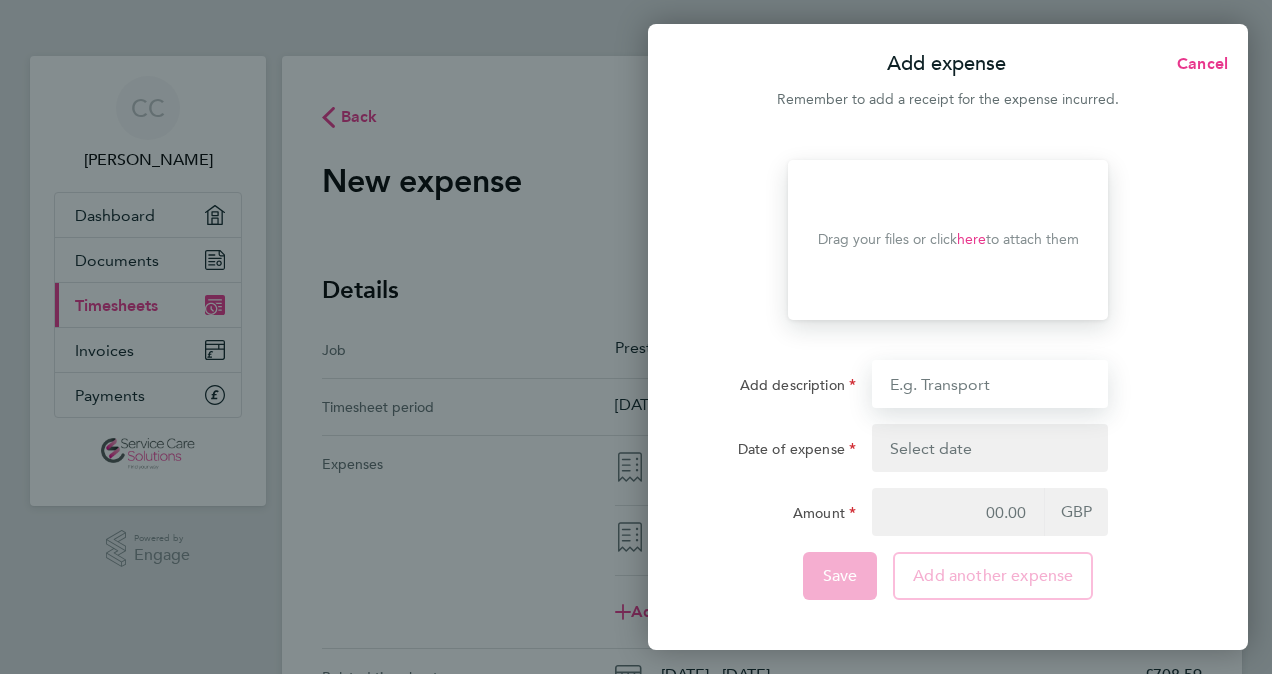 click on "Add description" at bounding box center (990, 384) 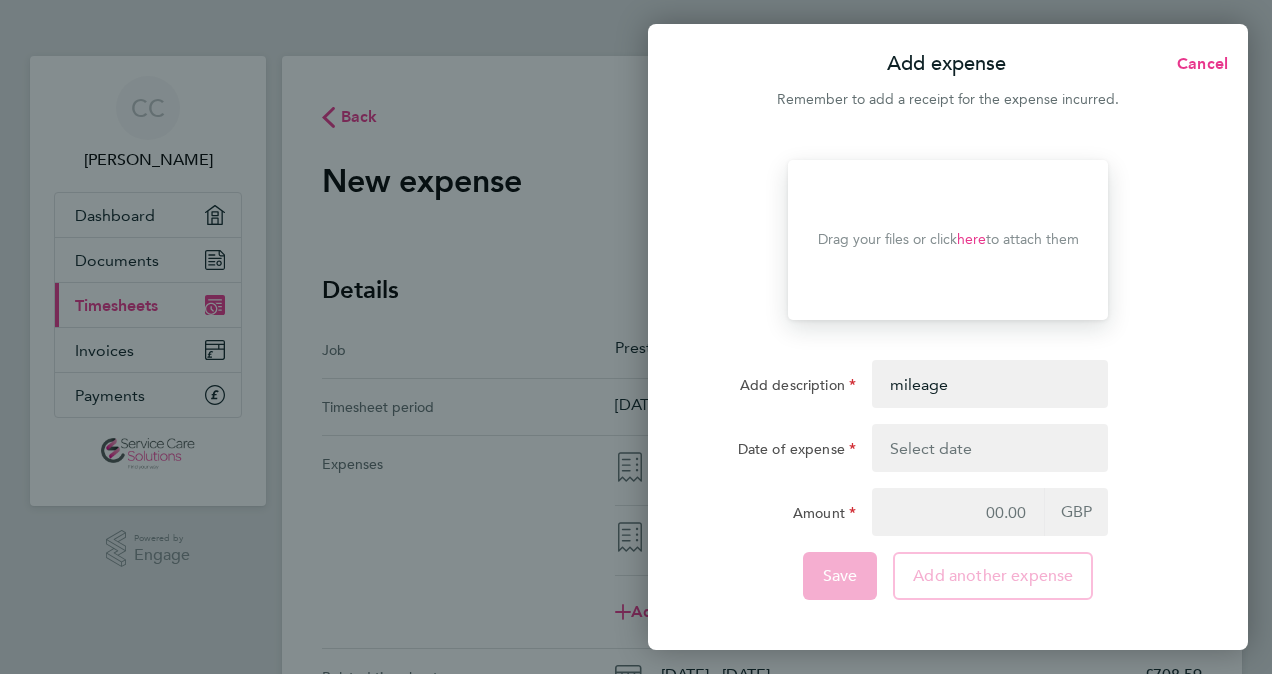 click 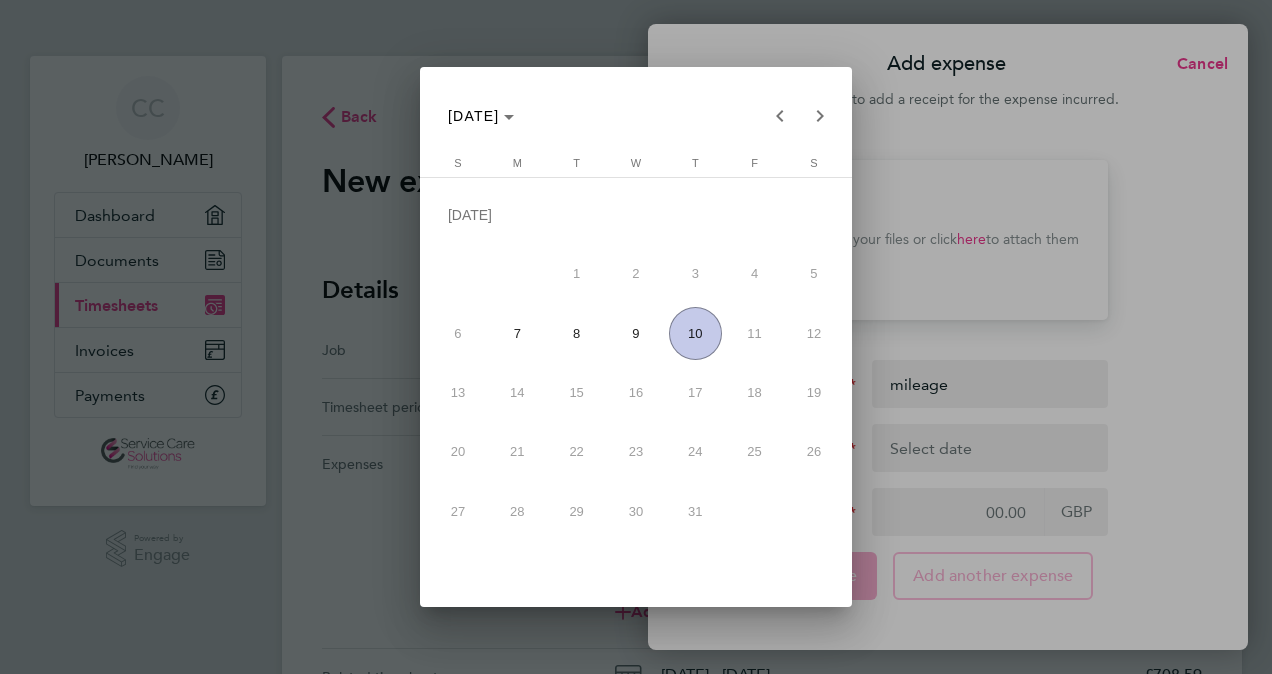 click on "10" at bounding box center [695, 333] 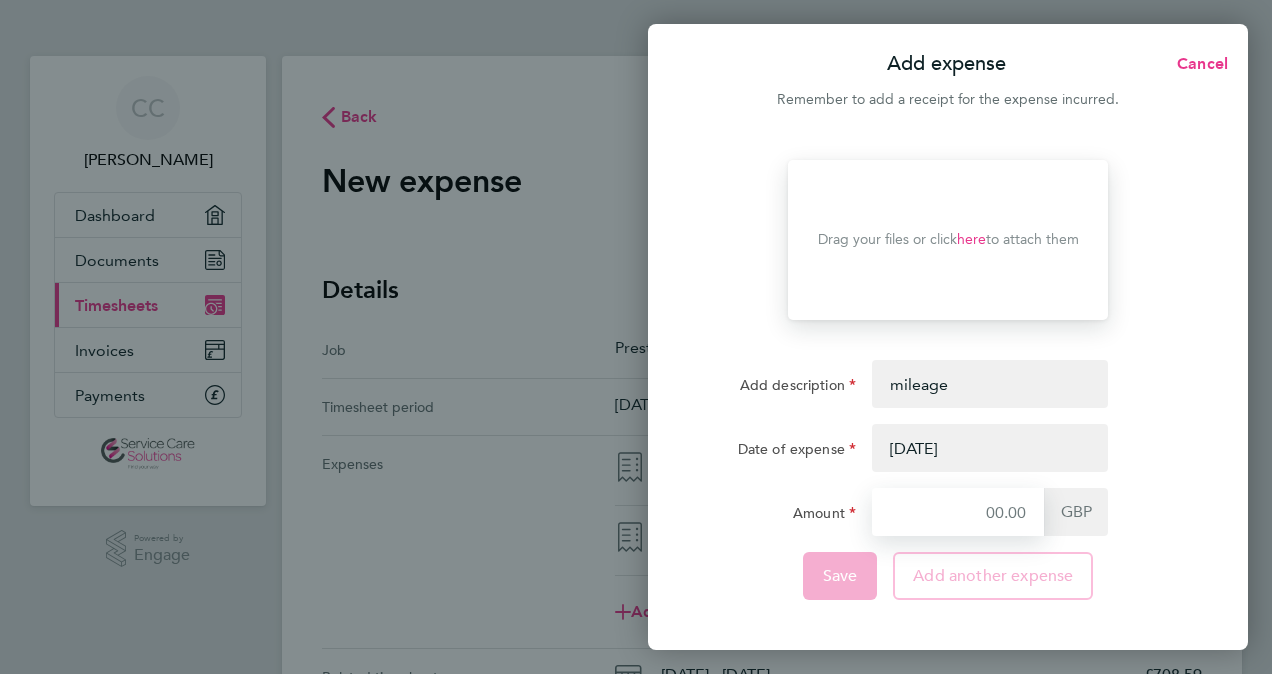 click on "Amount" at bounding box center (958, 512) 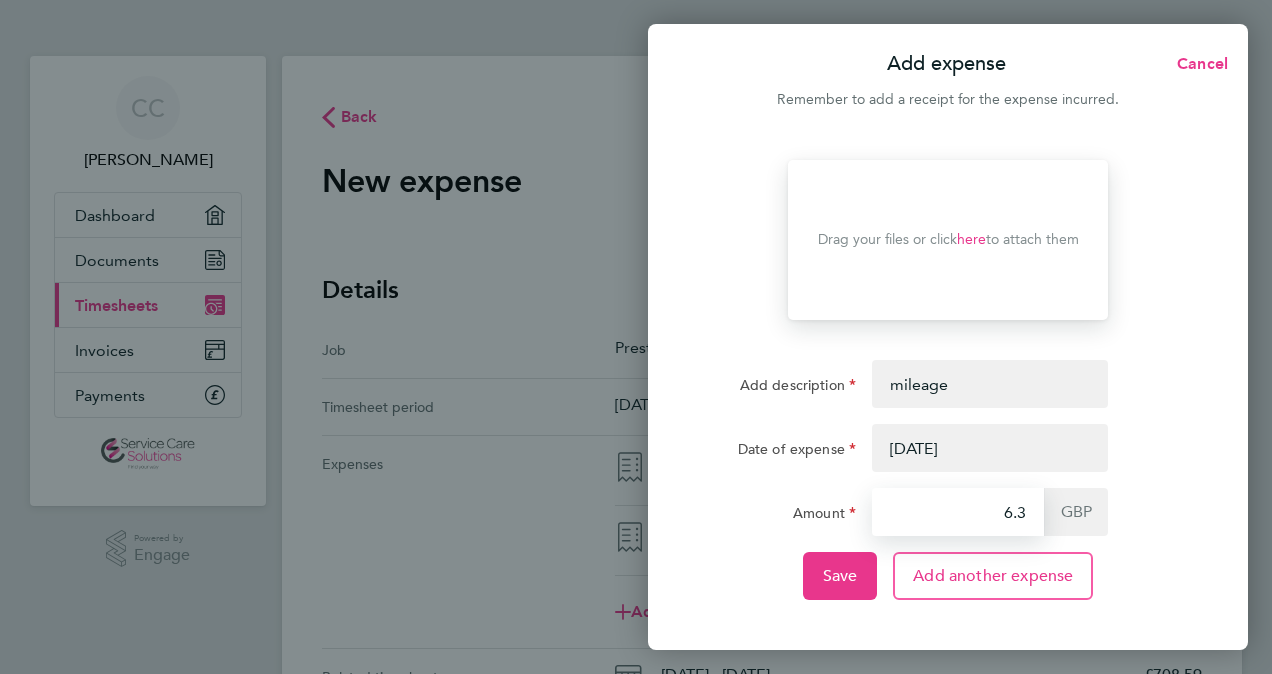 type on "6.30" 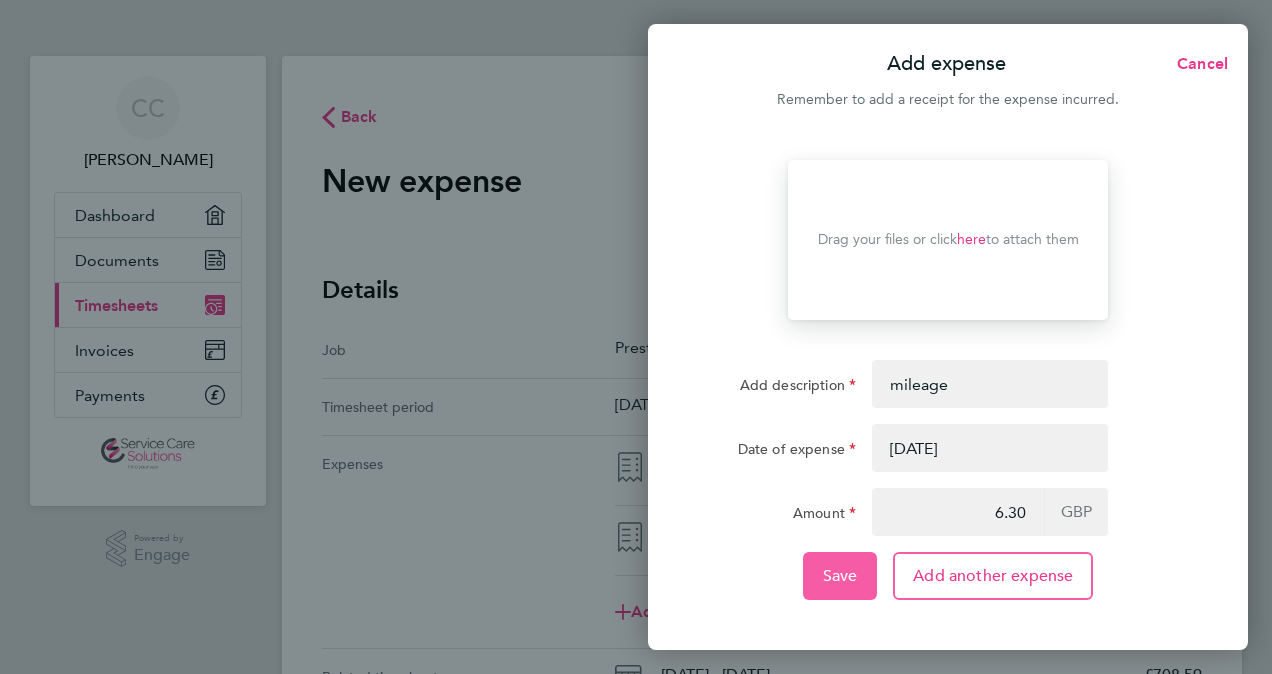 click on "Save" 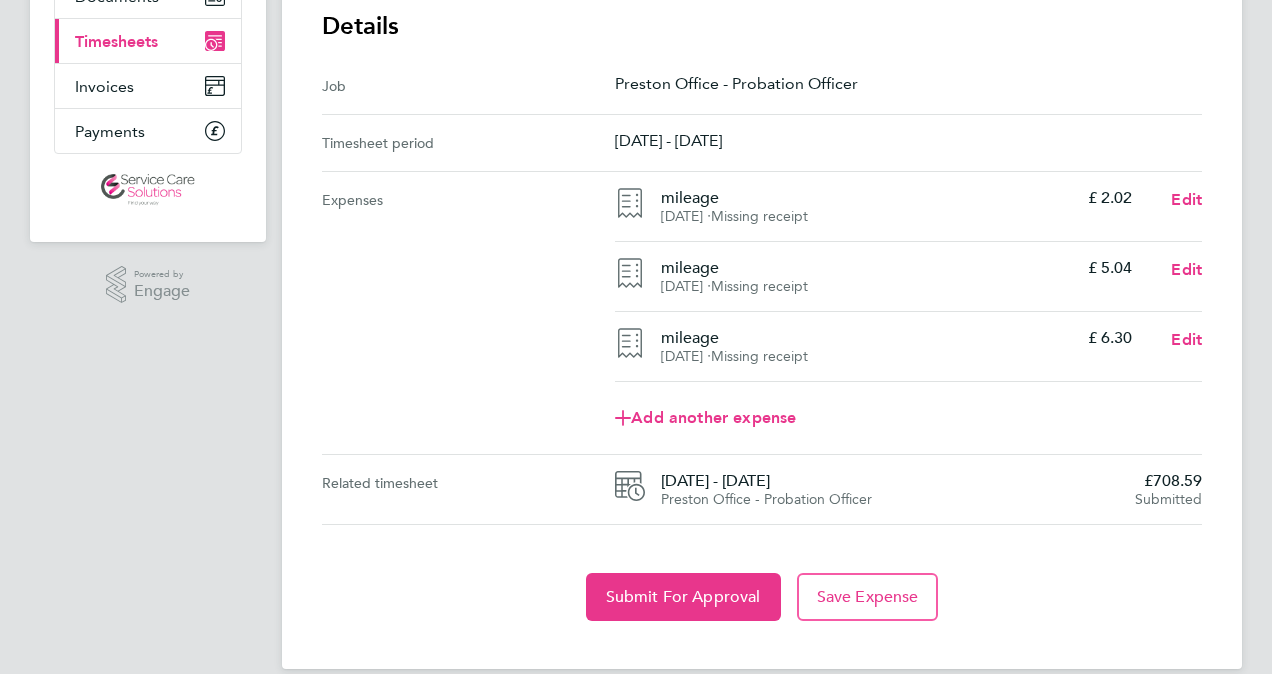 scroll, scrollTop: 289, scrollLeft: 0, axis: vertical 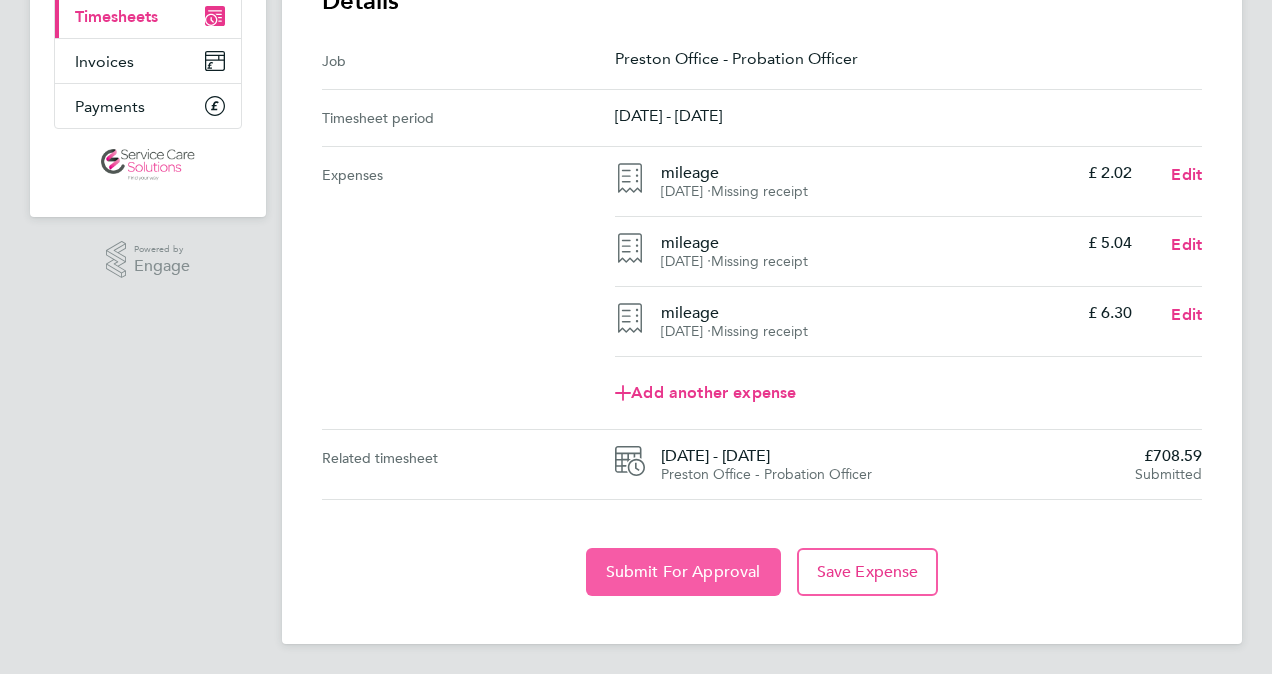 click on "Submit For Approval" 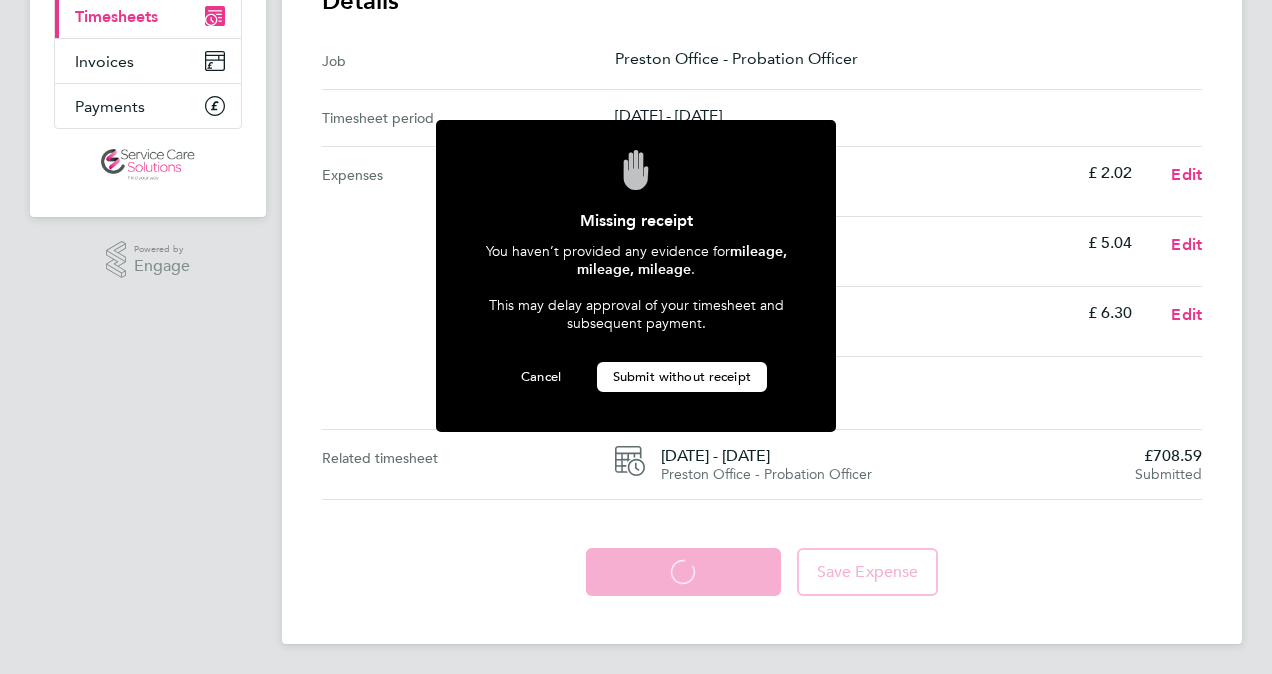 click on "Submit without receipt" 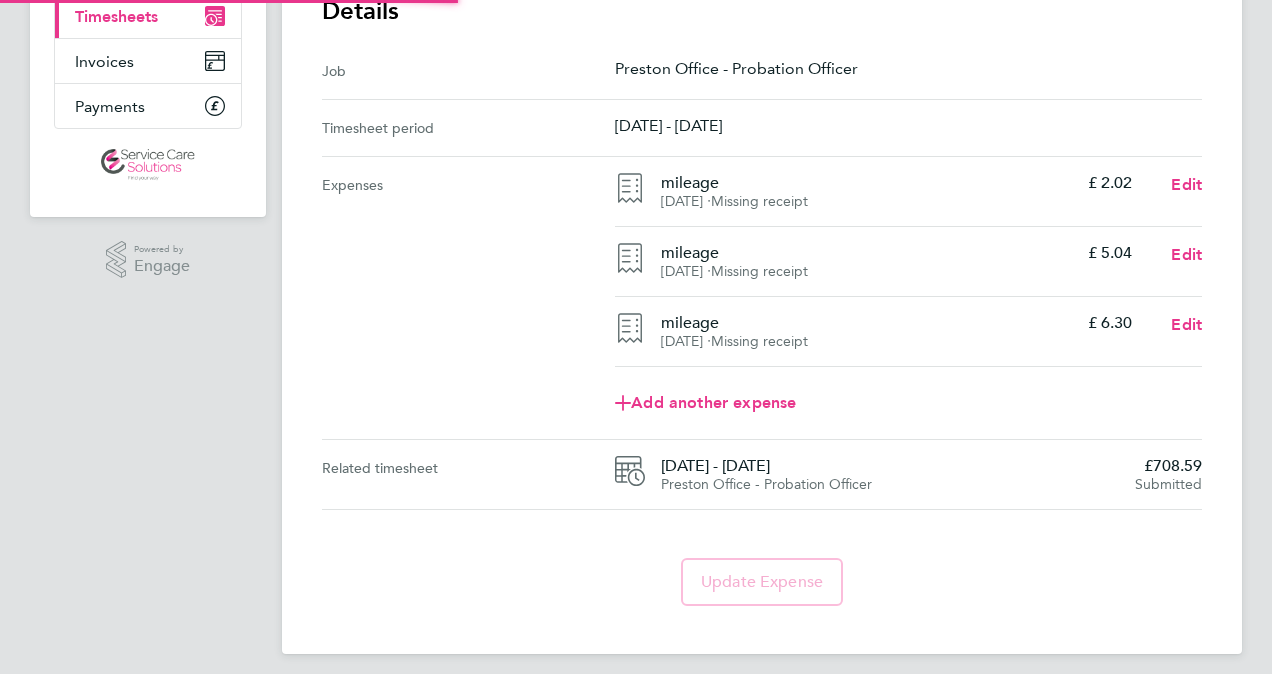 scroll, scrollTop: 0, scrollLeft: 0, axis: both 